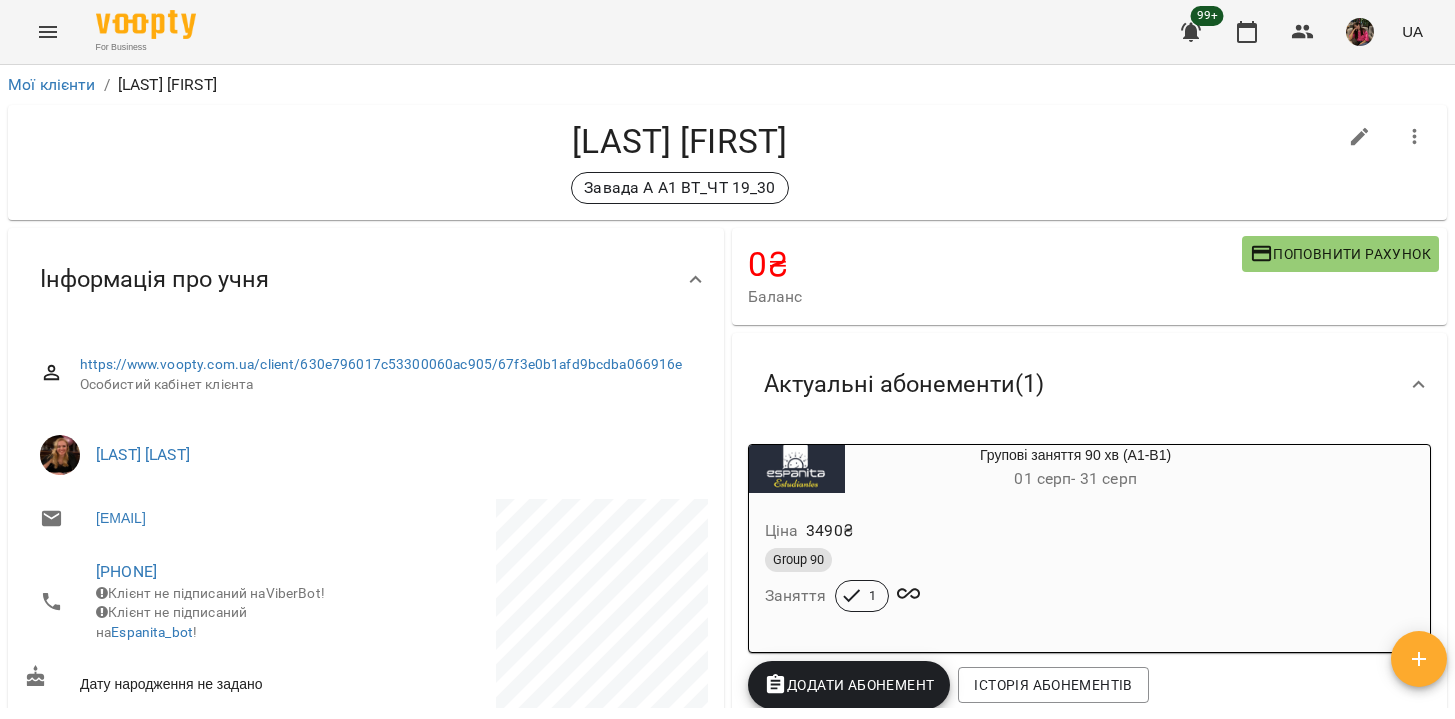 scroll, scrollTop: 0, scrollLeft: 0, axis: both 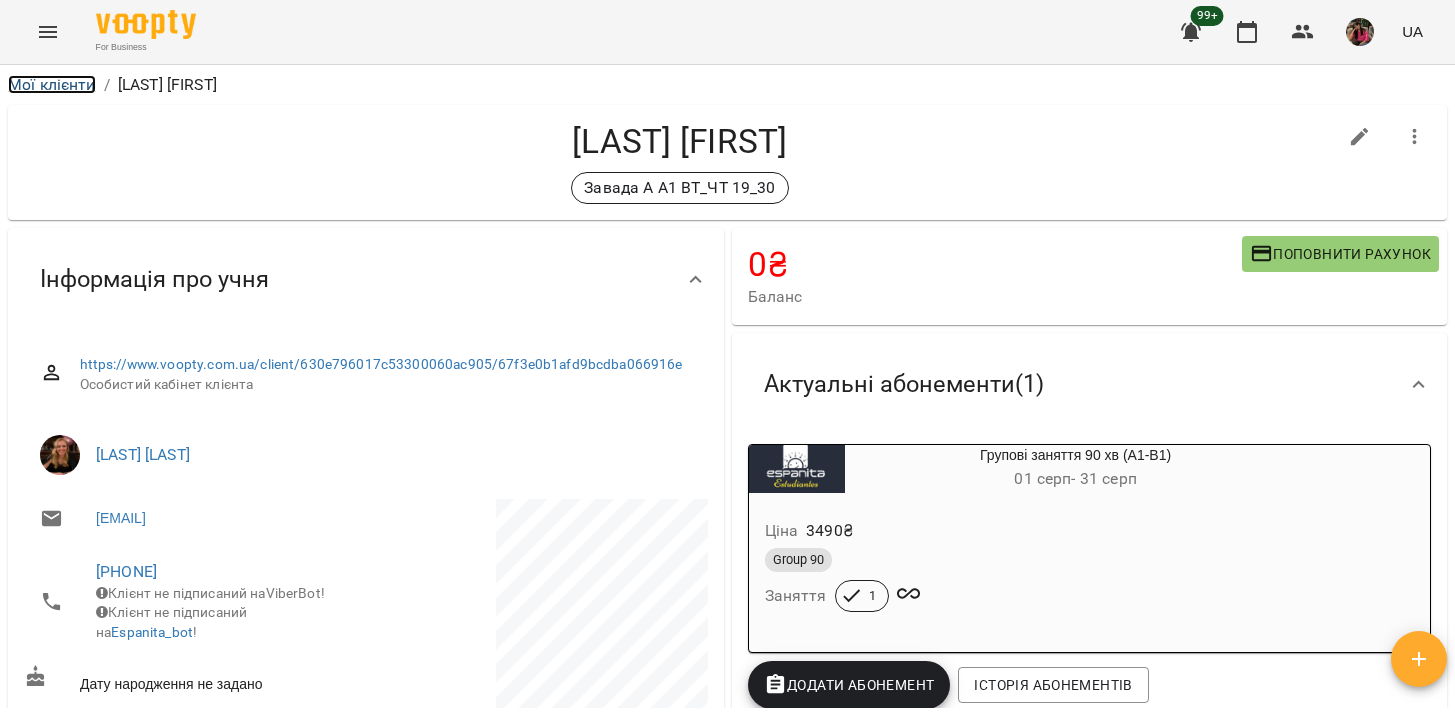 click on "Мої клієнти" at bounding box center (52, 84) 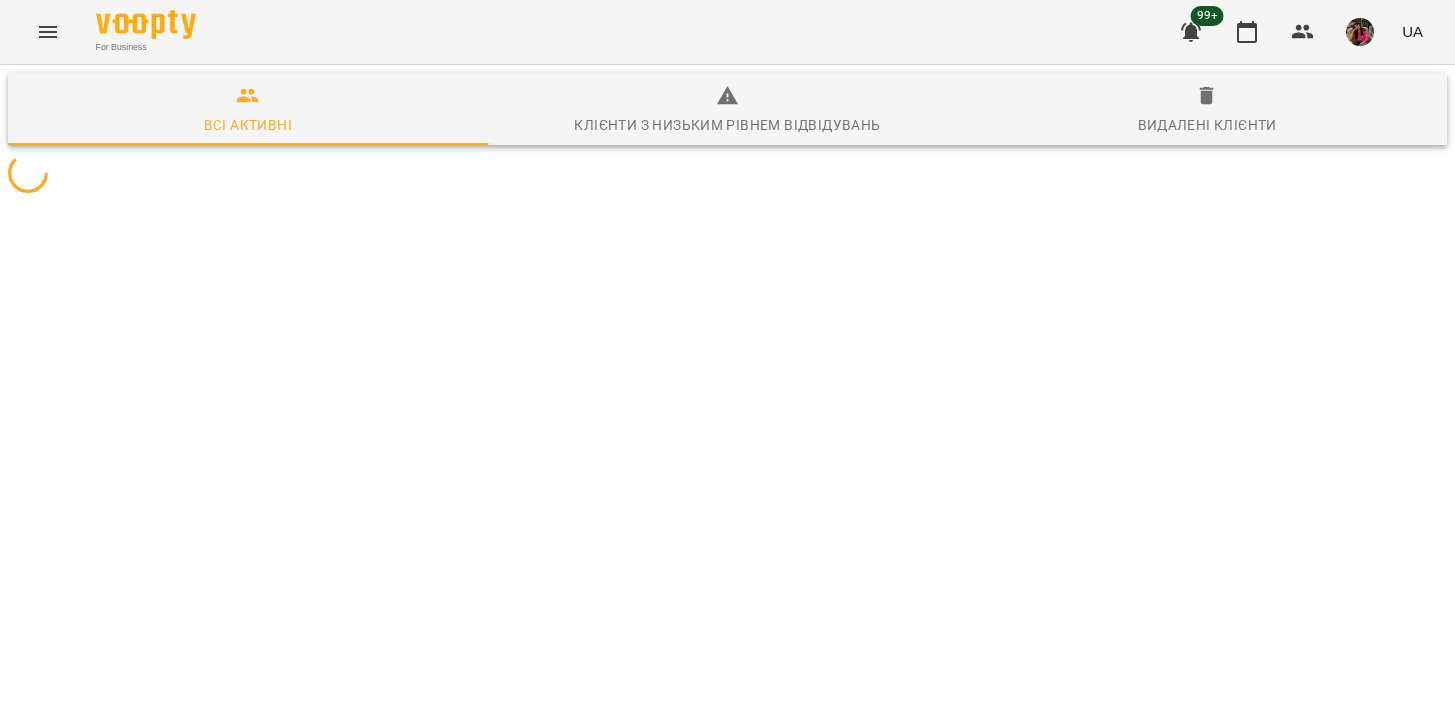 scroll, scrollTop: 0, scrollLeft: 0, axis: both 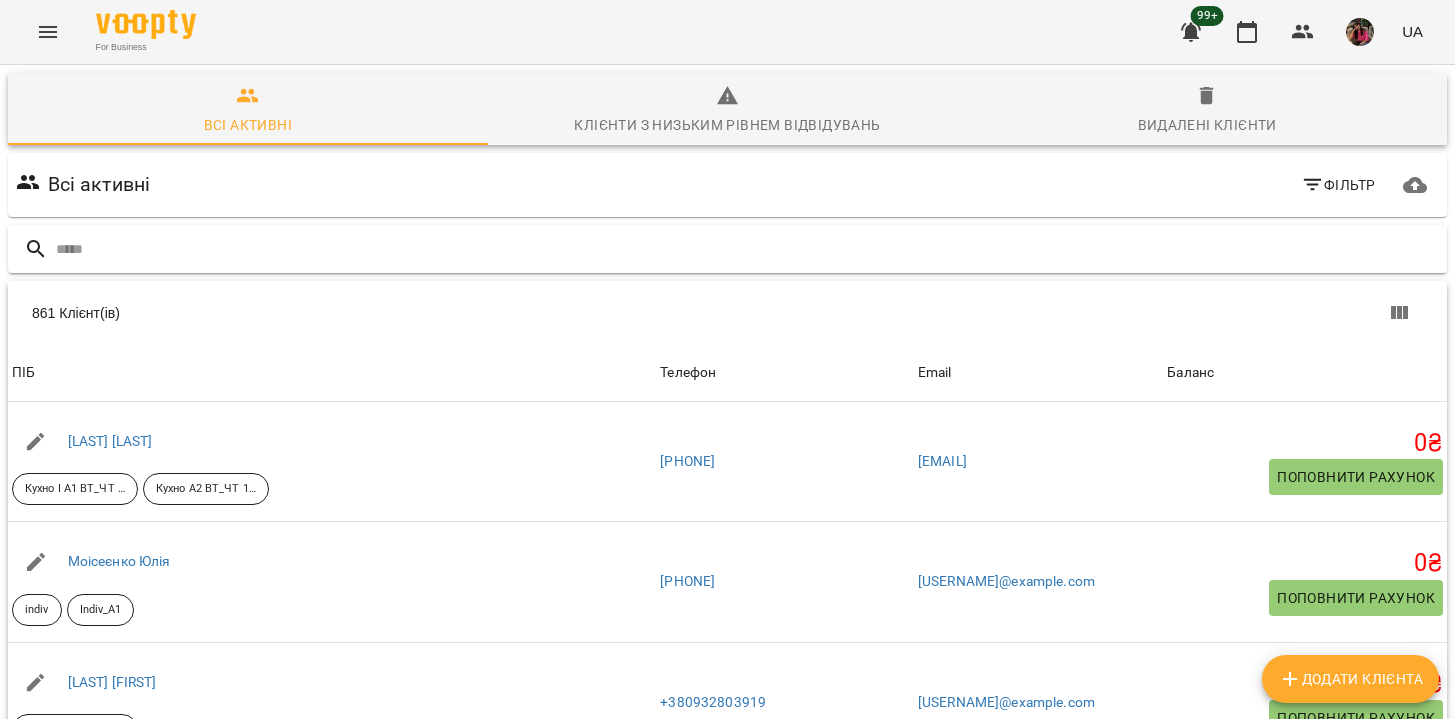 click at bounding box center [747, 249] 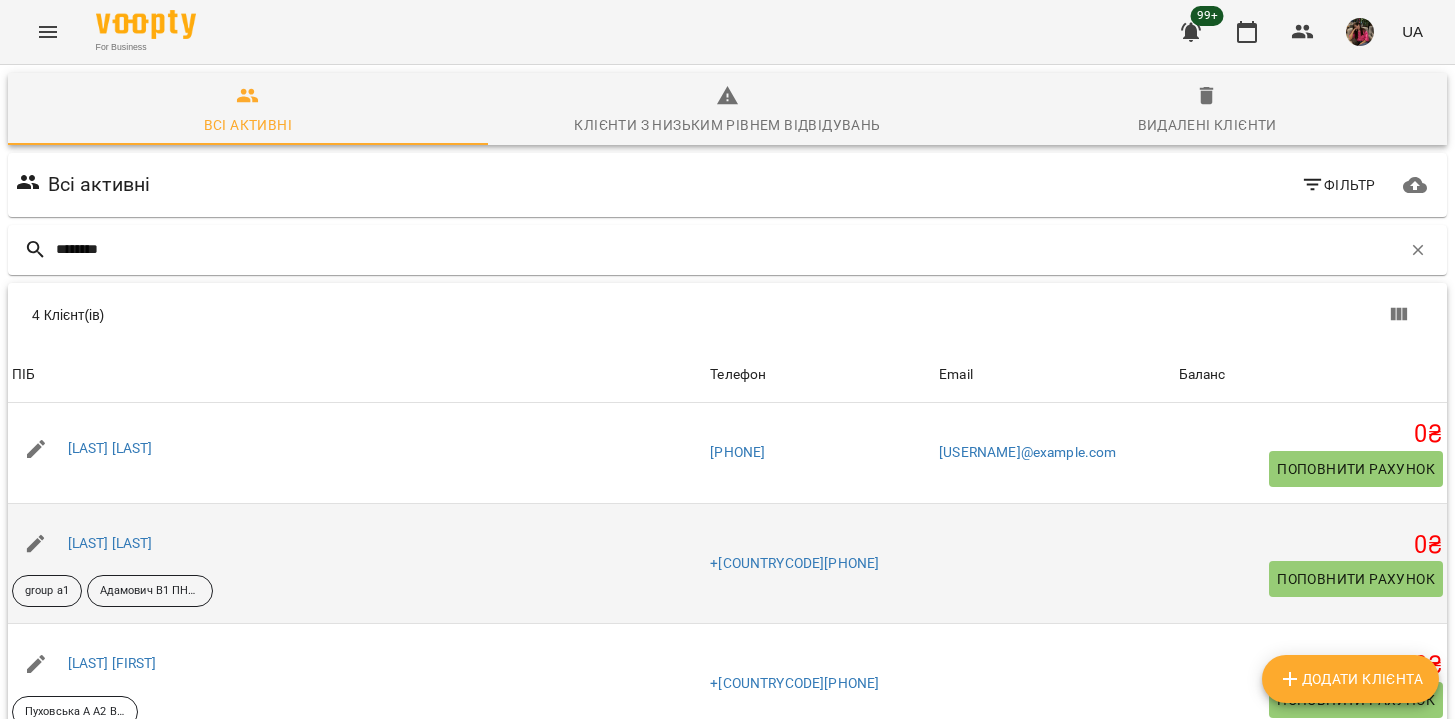 scroll, scrollTop: 20, scrollLeft: 0, axis: vertical 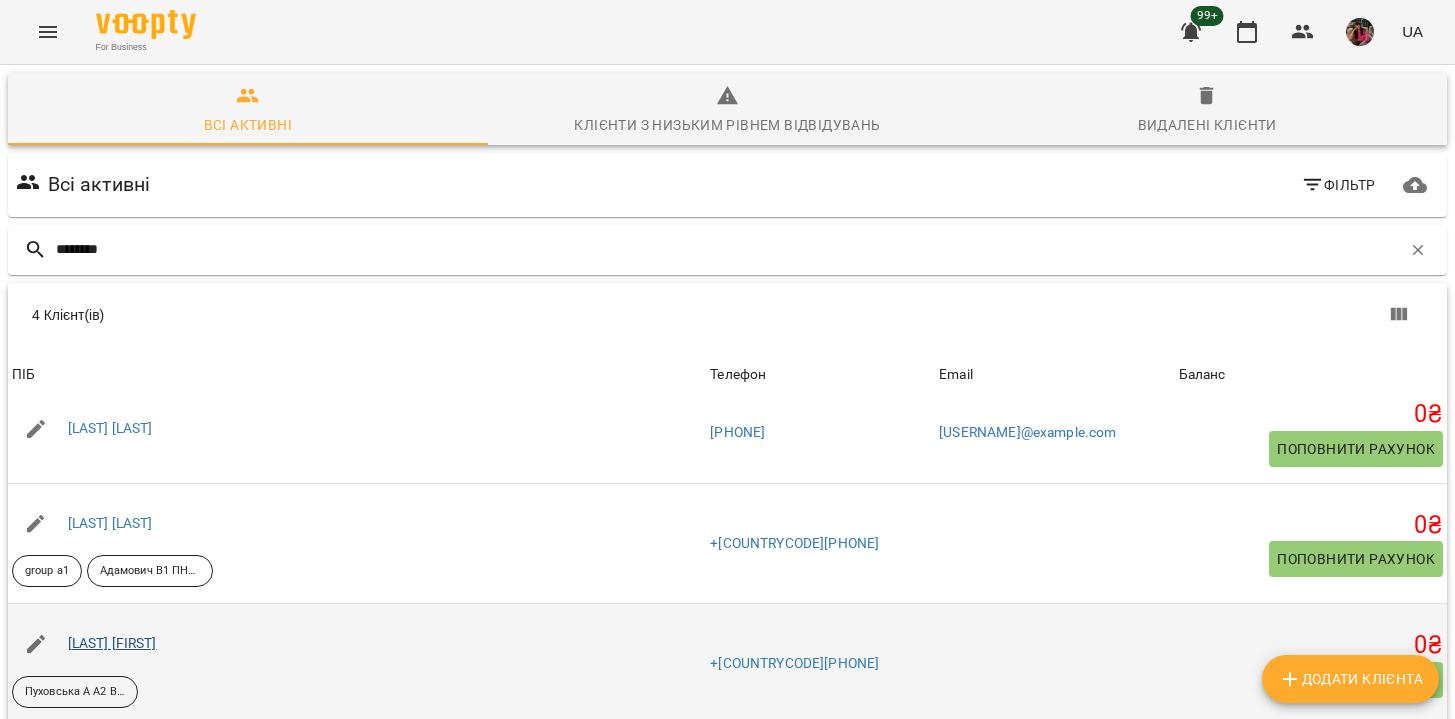 type on "********" 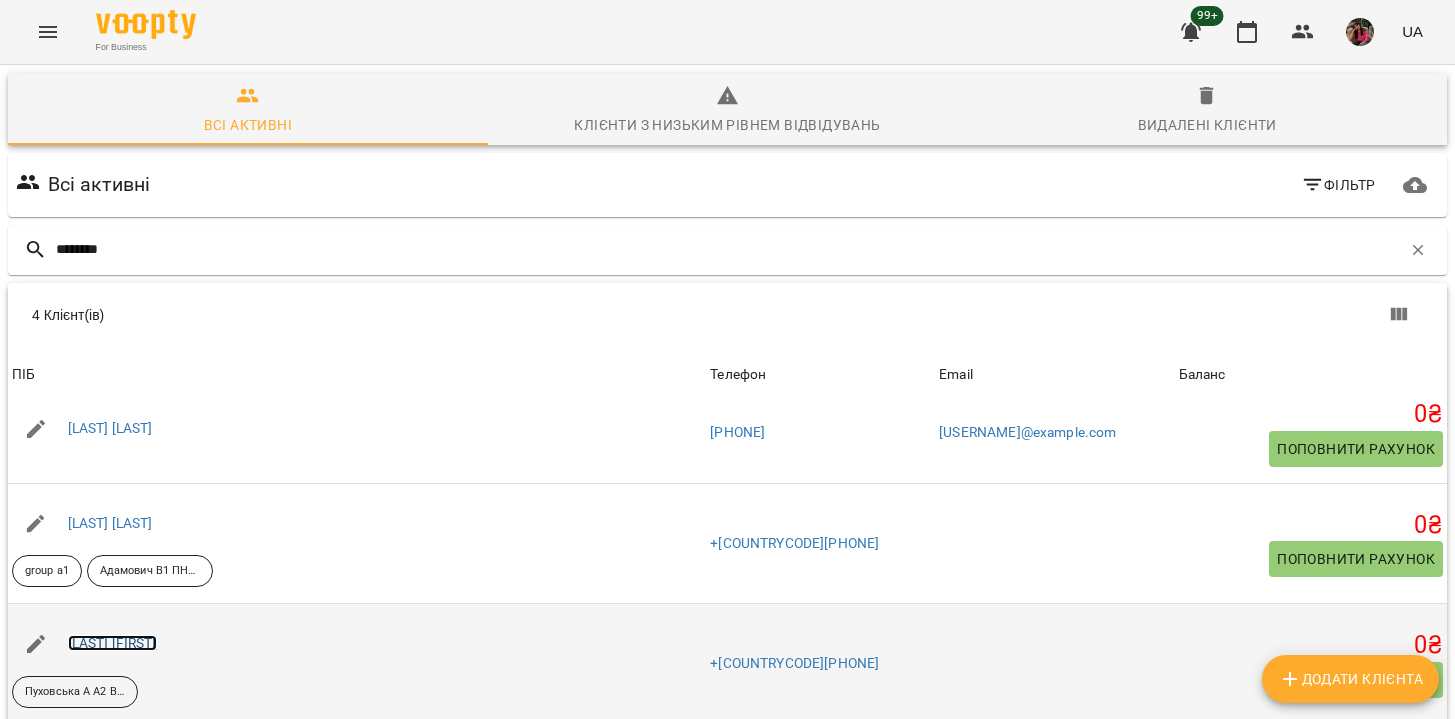 click on "[LAST] [FIRST]" at bounding box center [112, 643] 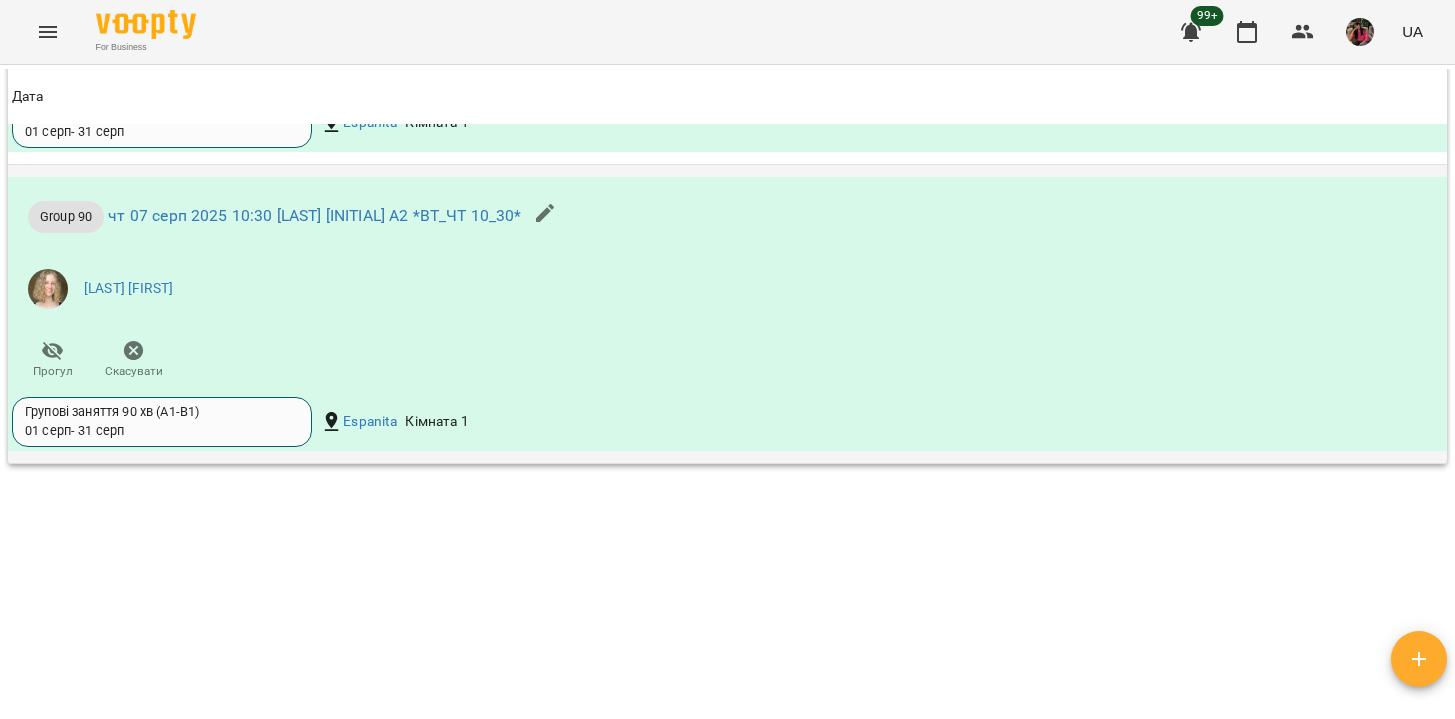 scroll, scrollTop: 1766, scrollLeft: 0, axis: vertical 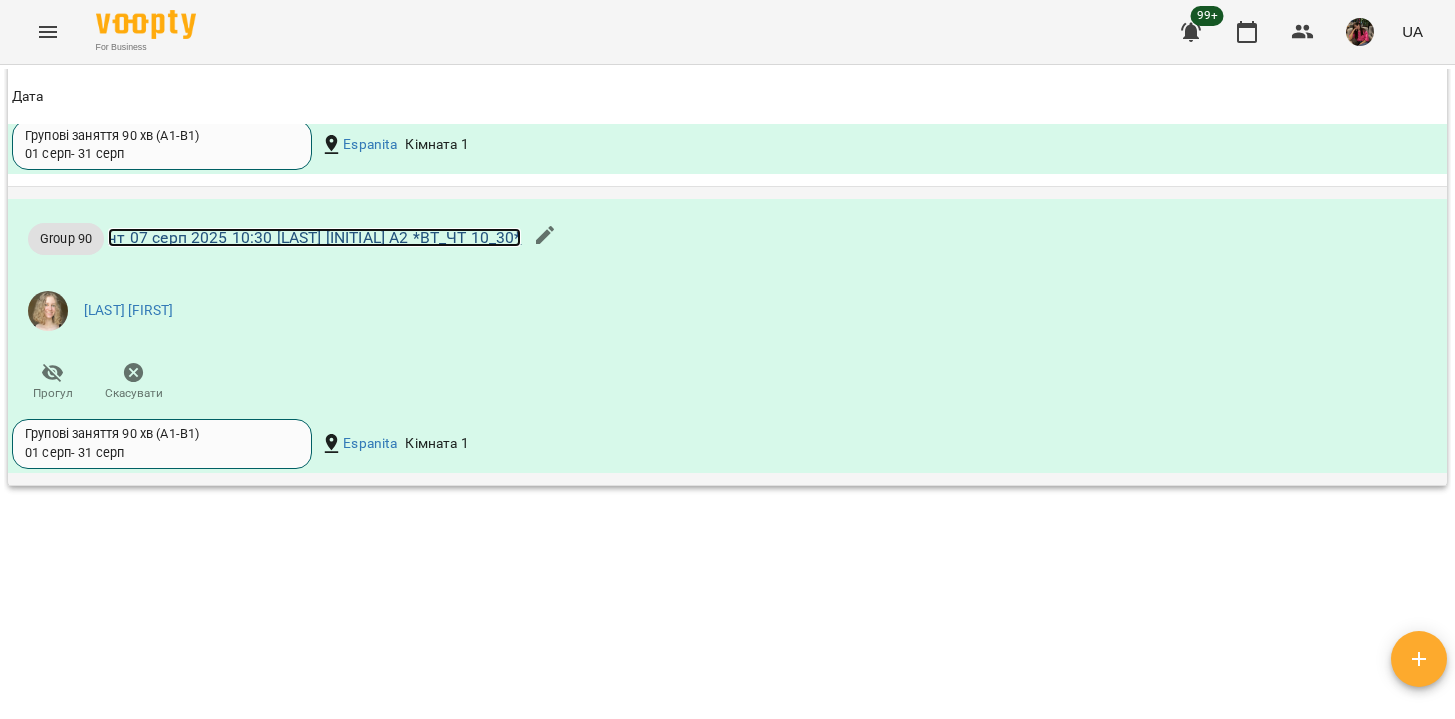 click on "чт 07 серп 2025 10:30 [LAST] [INITIAL] А2 *ВТ_ЧТ 10_30*" at bounding box center (314, 237) 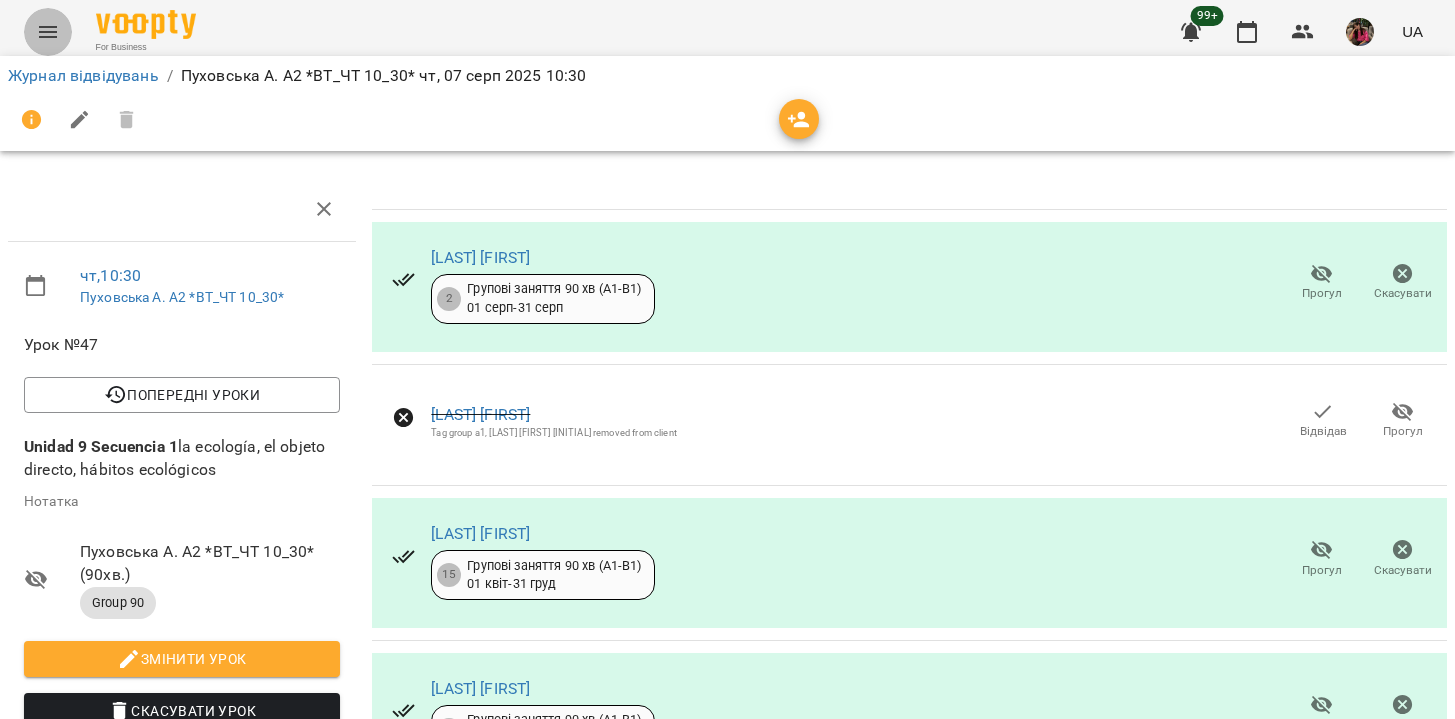click 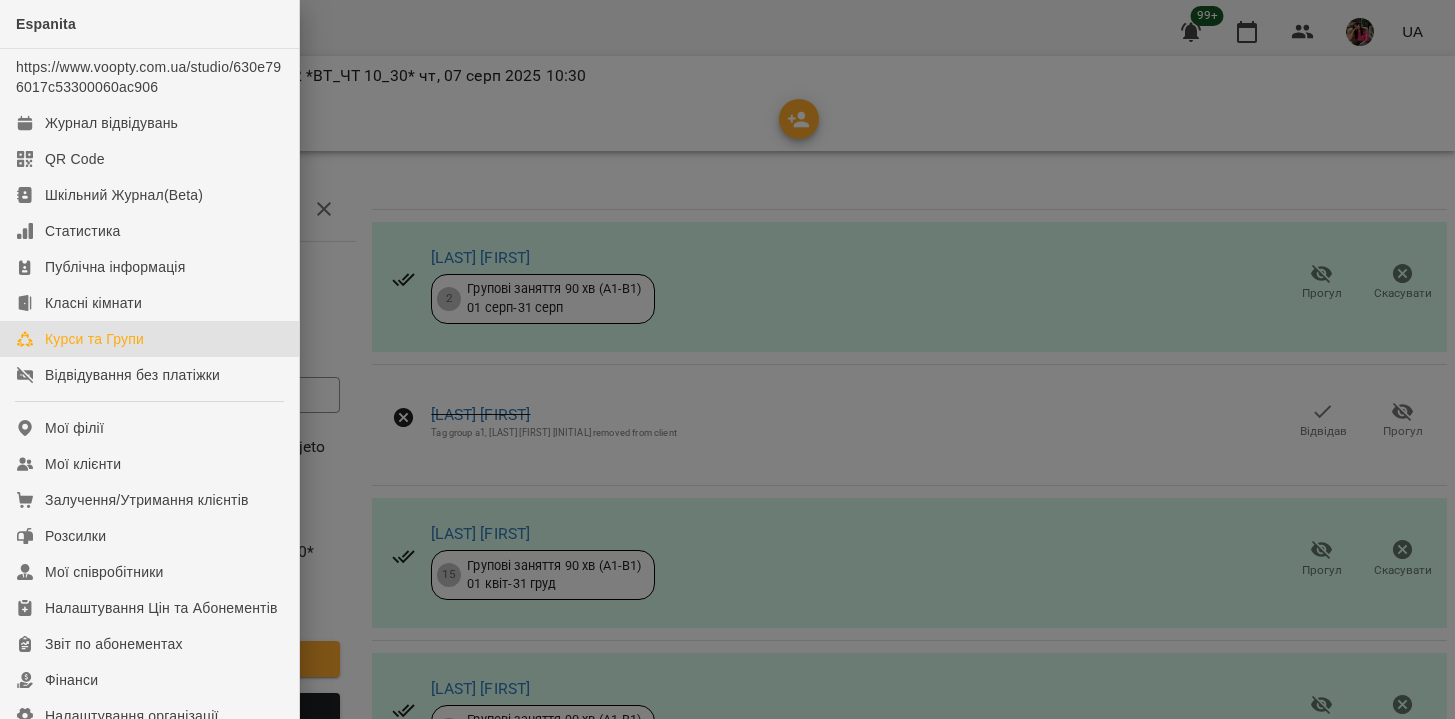 click on "Курси та Групи" at bounding box center (94, 339) 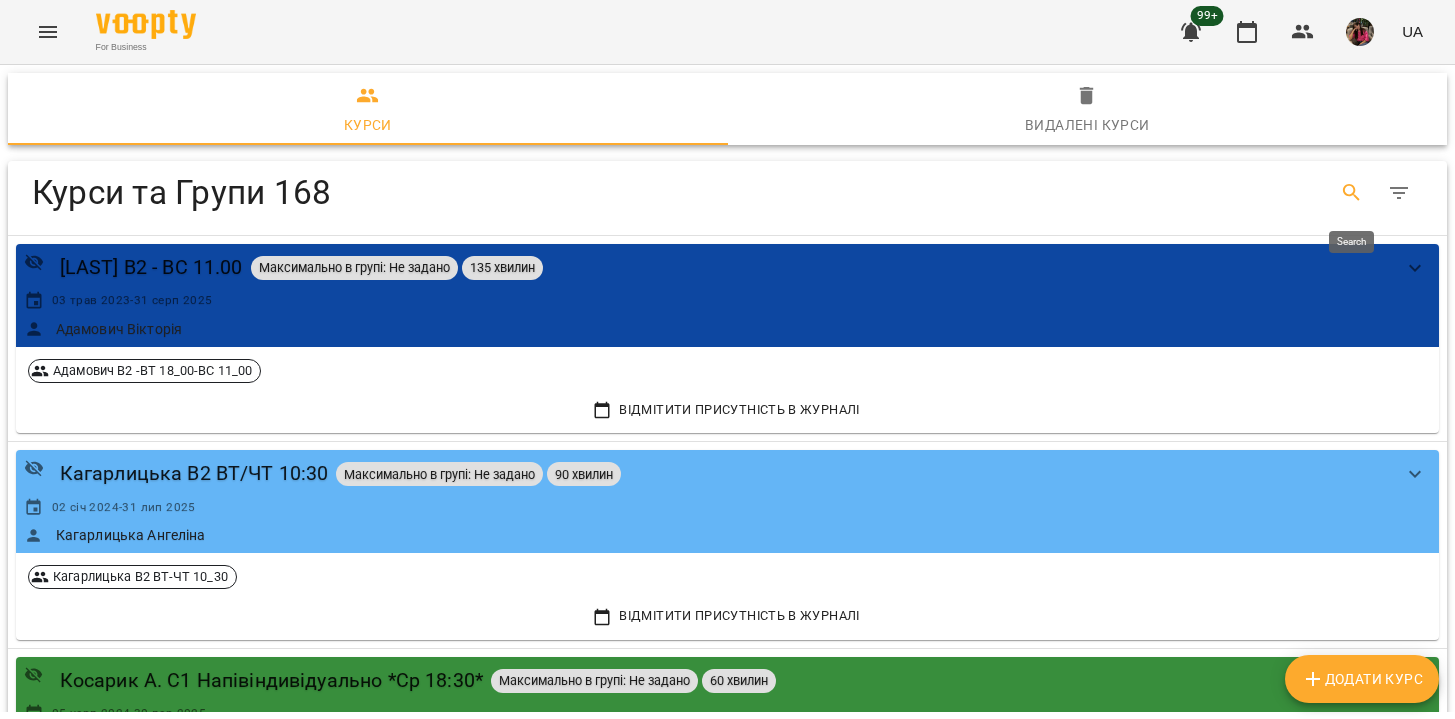 click 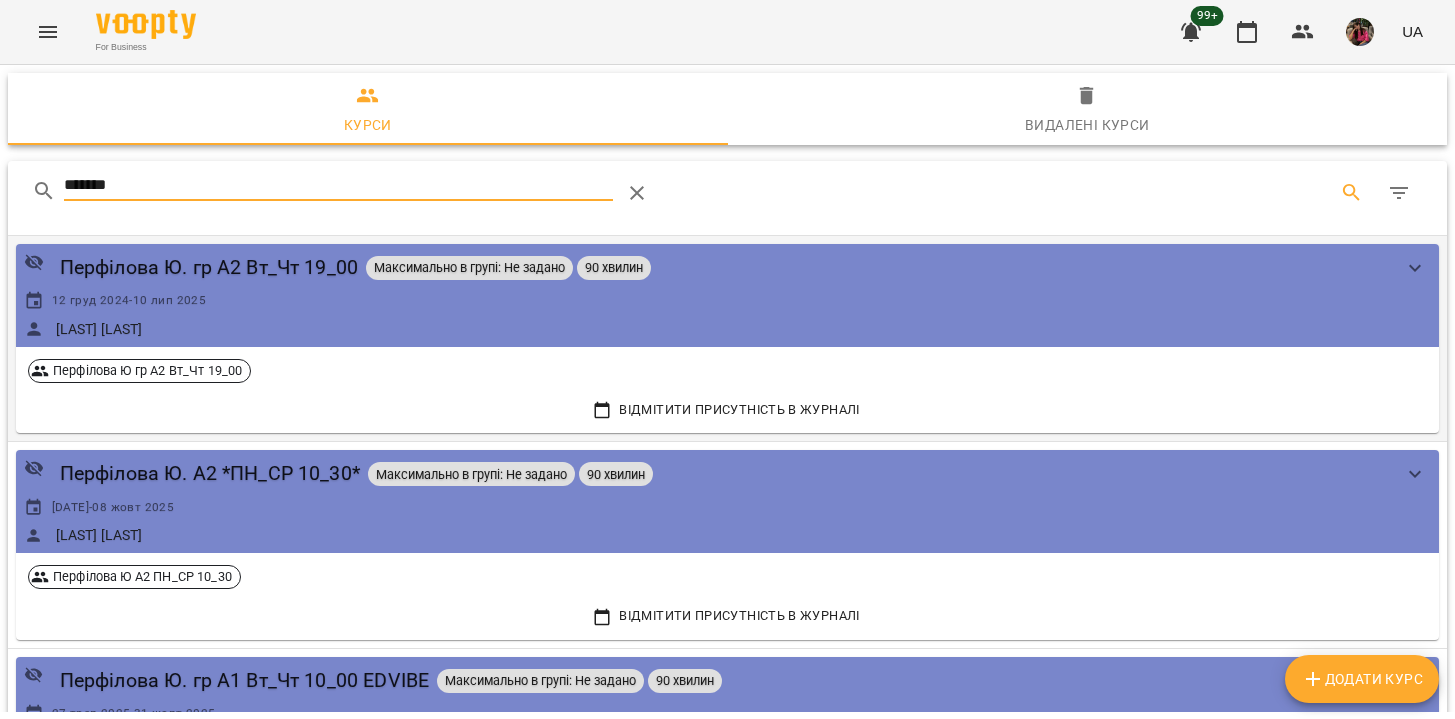 scroll, scrollTop: 18, scrollLeft: 0, axis: vertical 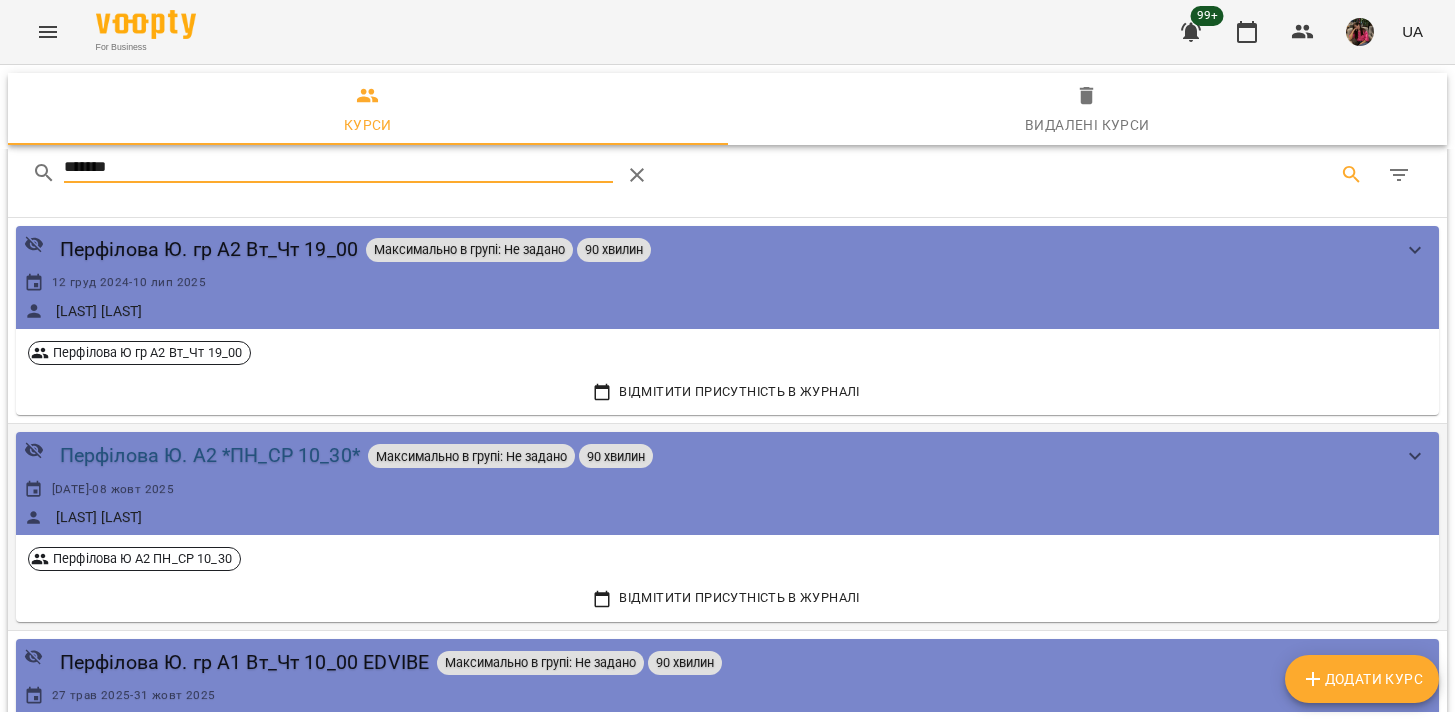 type on "*******" 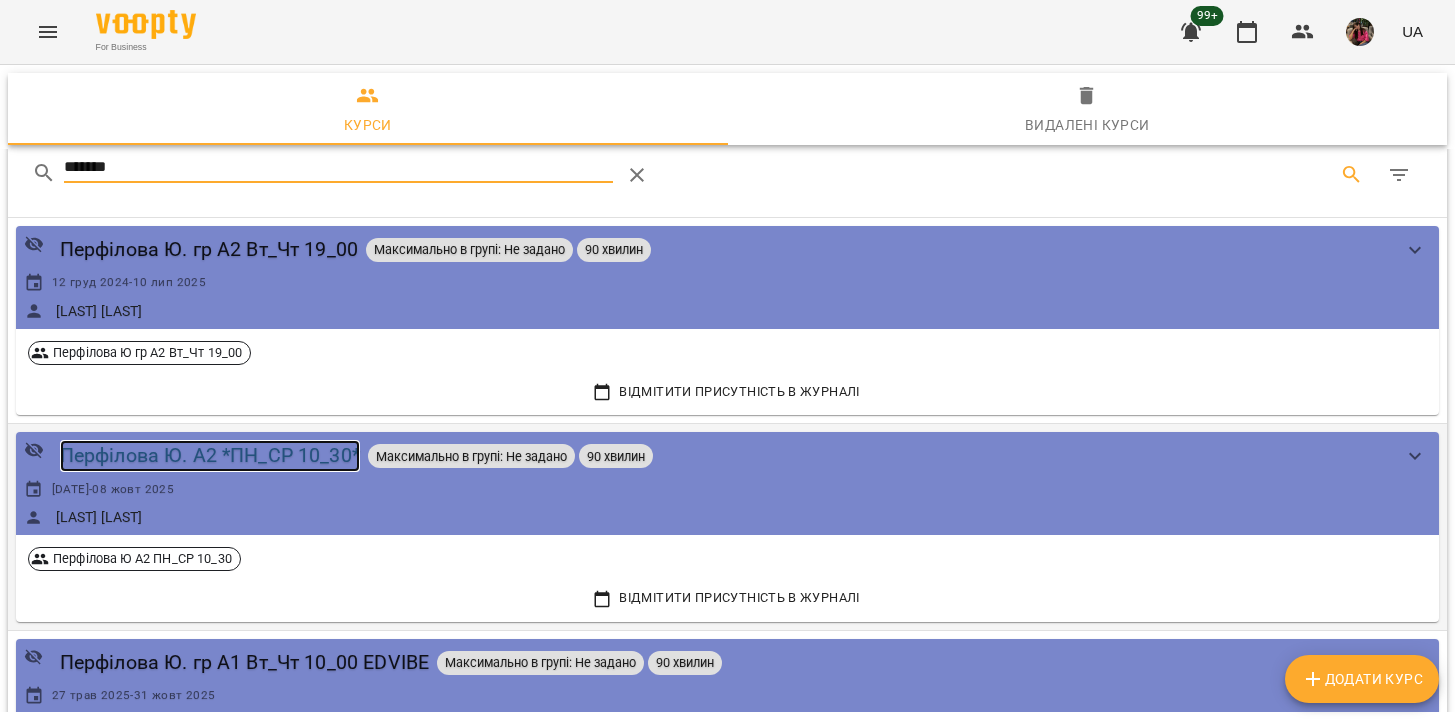 click on "Перфілова Ю. А2 *ПН_СР 10_30*" at bounding box center [210, 455] 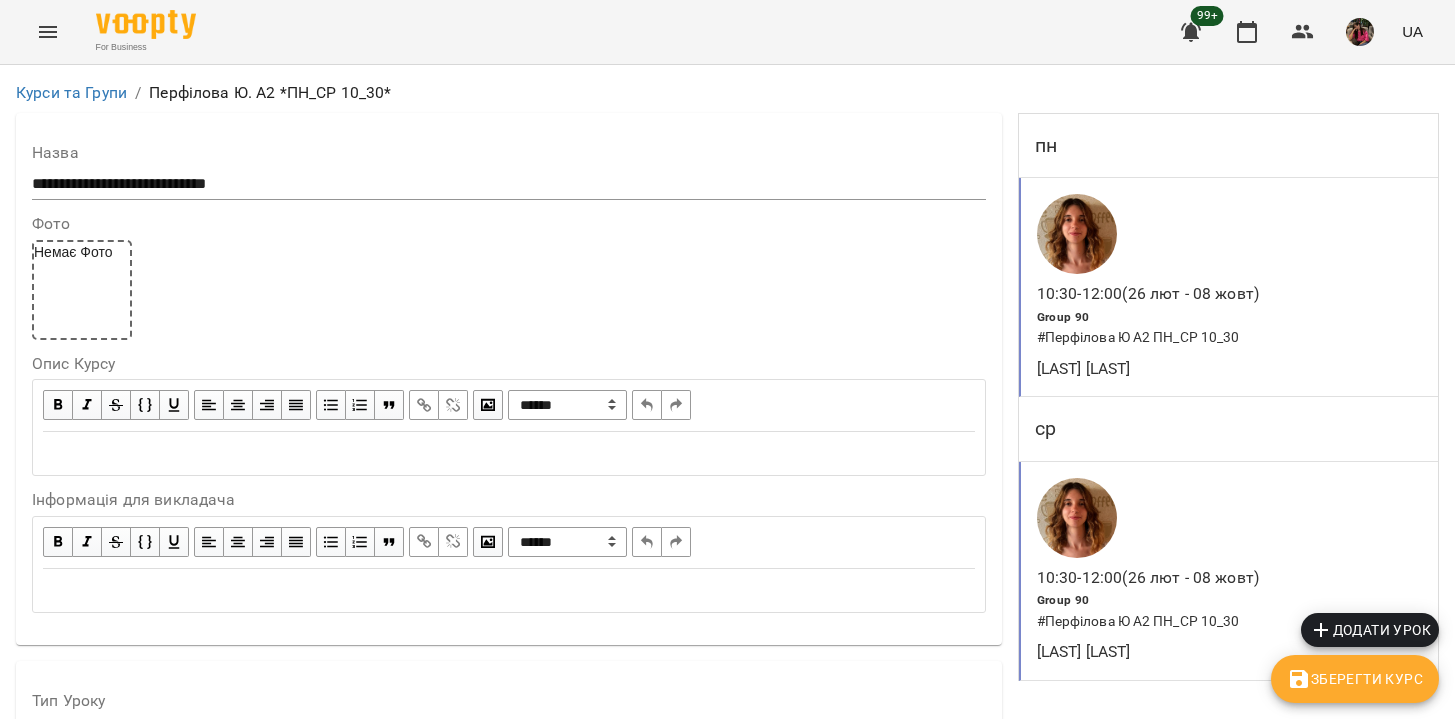 scroll, scrollTop: 1960, scrollLeft: 0, axis: vertical 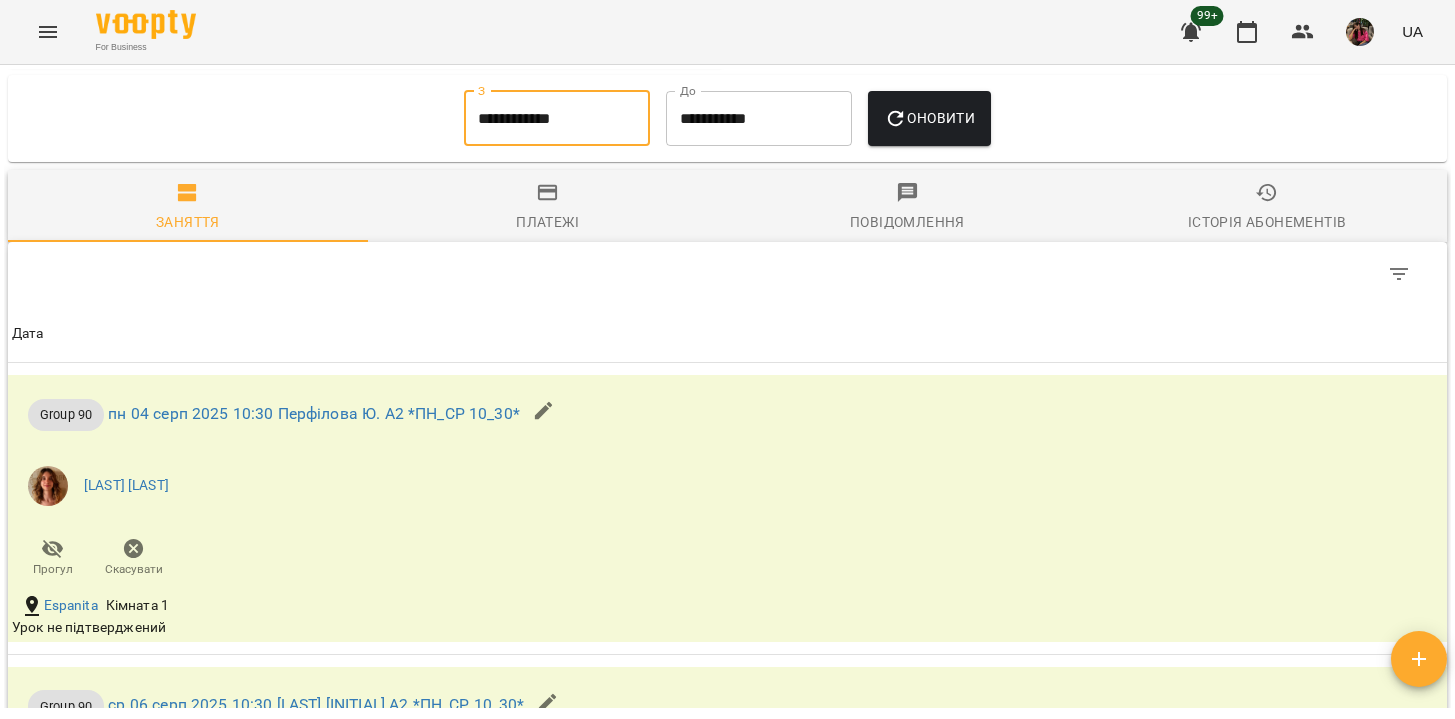 click on "**********" at bounding box center (557, 119) 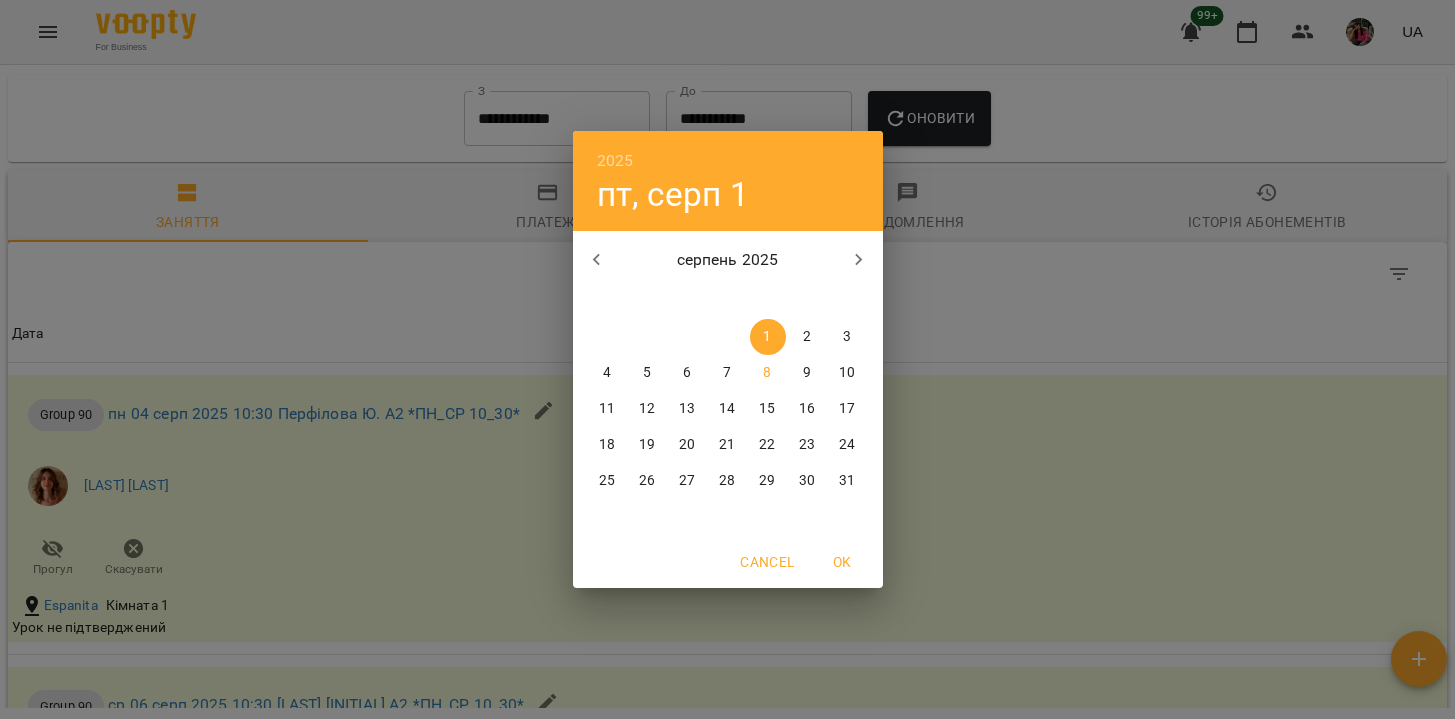 click 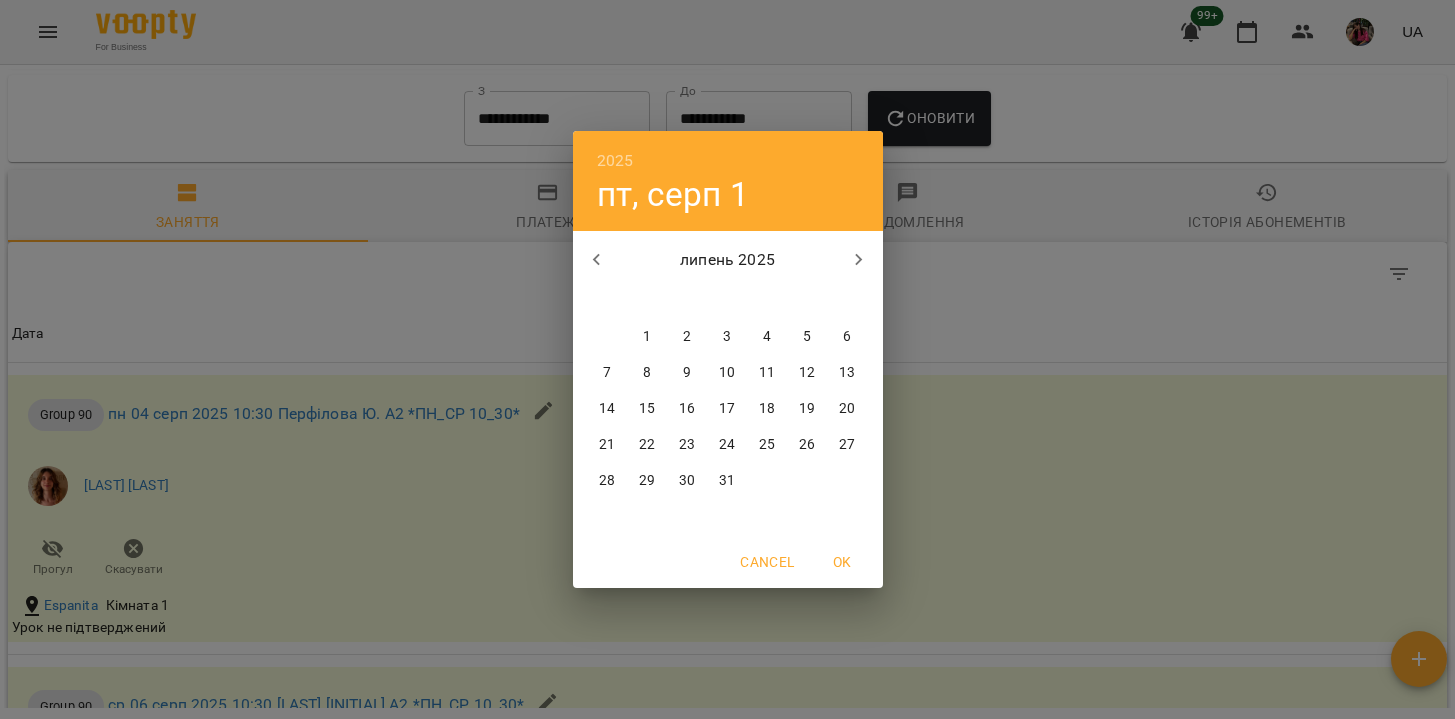 click on "21" at bounding box center (607, 445) 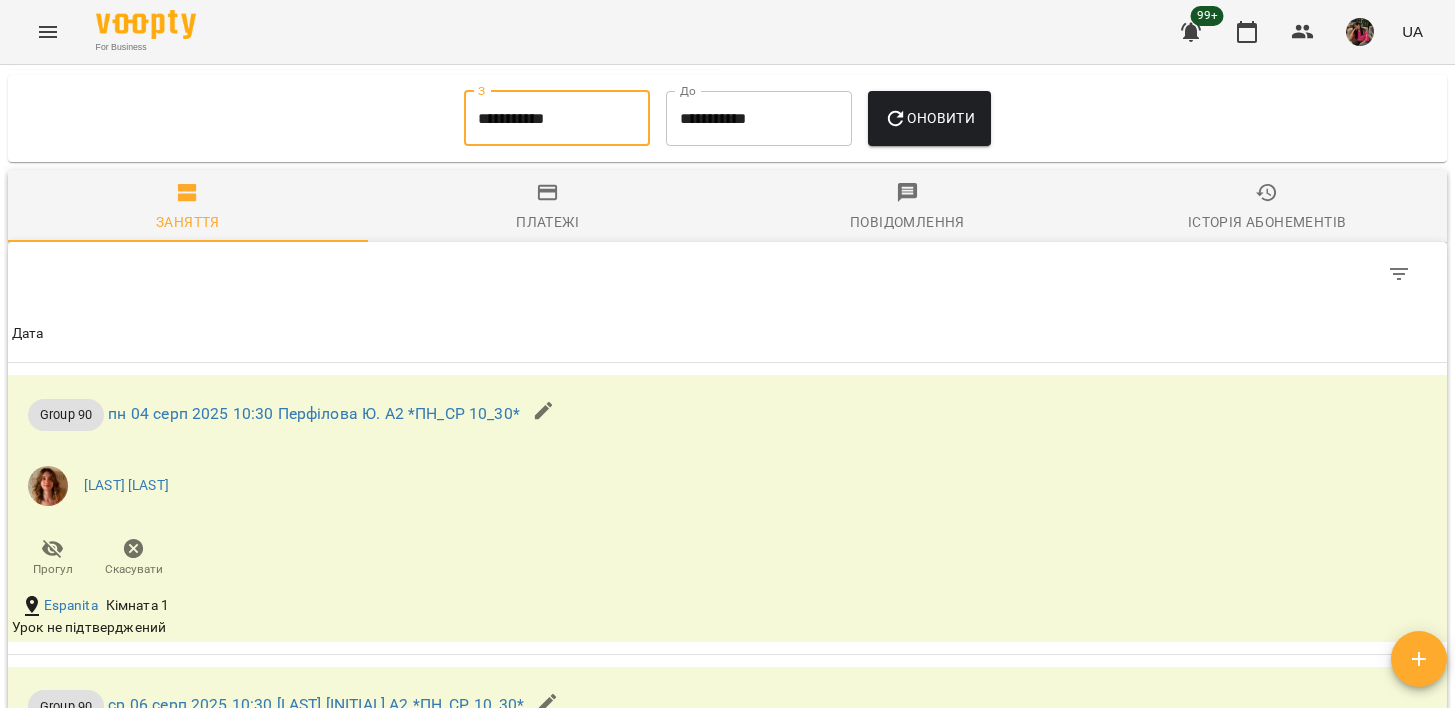 click on "Оновити" at bounding box center (929, 119) 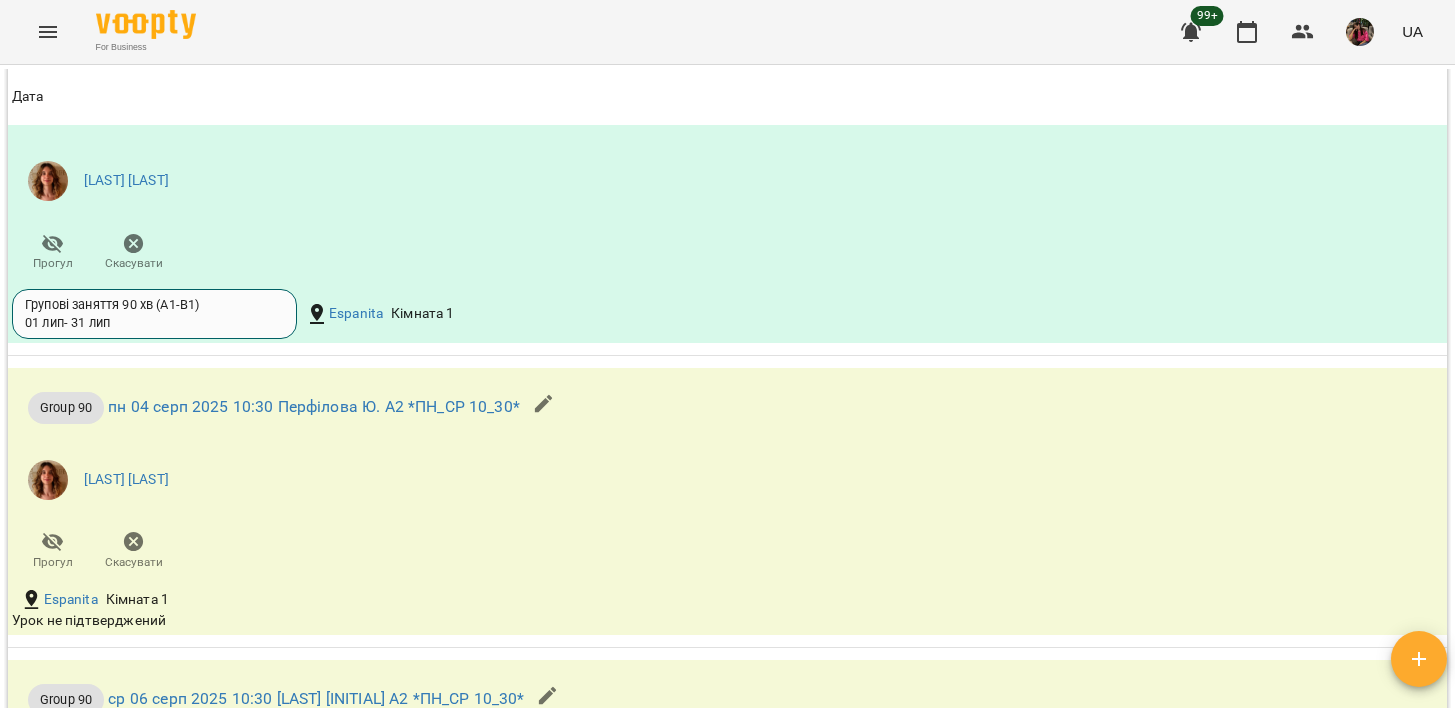 scroll, scrollTop: 2310, scrollLeft: 0, axis: vertical 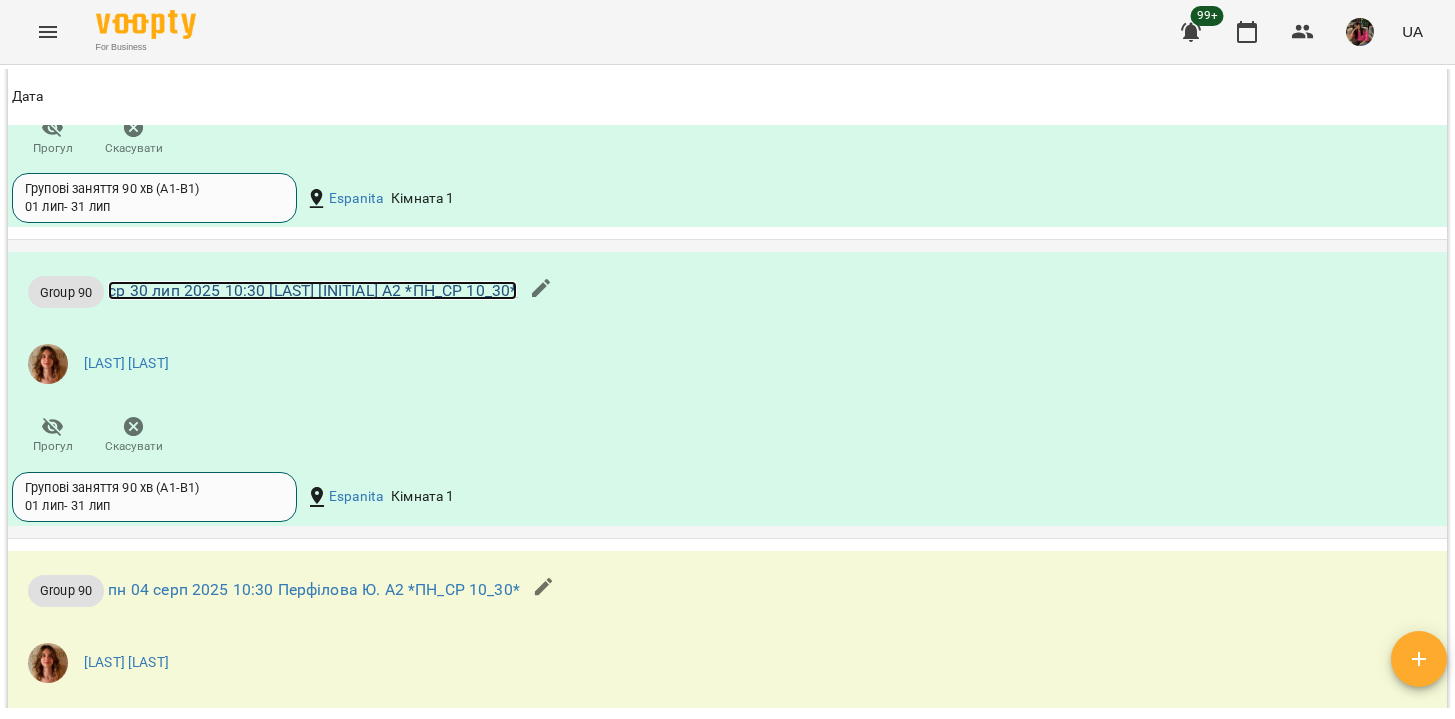 click on "ср 30 лип 2025 10:30 [LAST] [INITIAL] А2 *ПН_СР 10_30*" at bounding box center [312, 290] 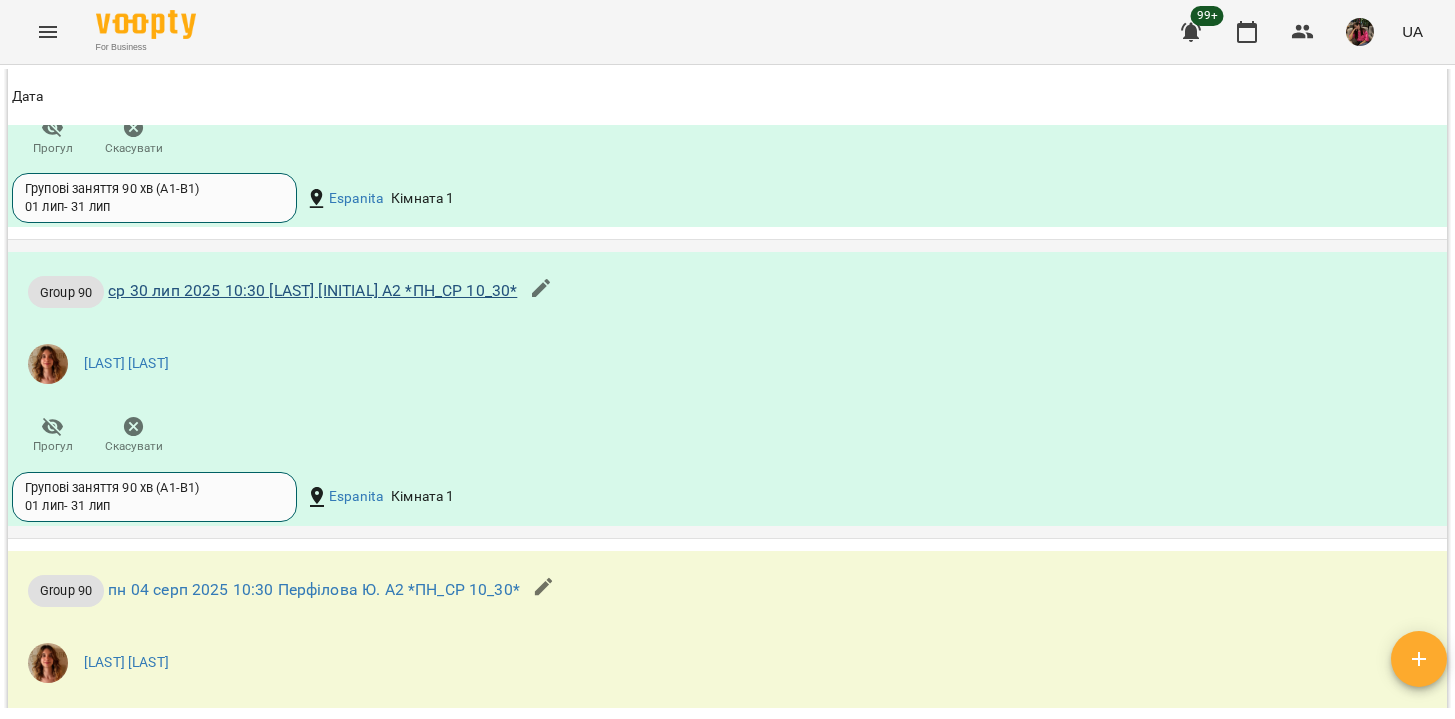 scroll, scrollTop: 0, scrollLeft: 0, axis: both 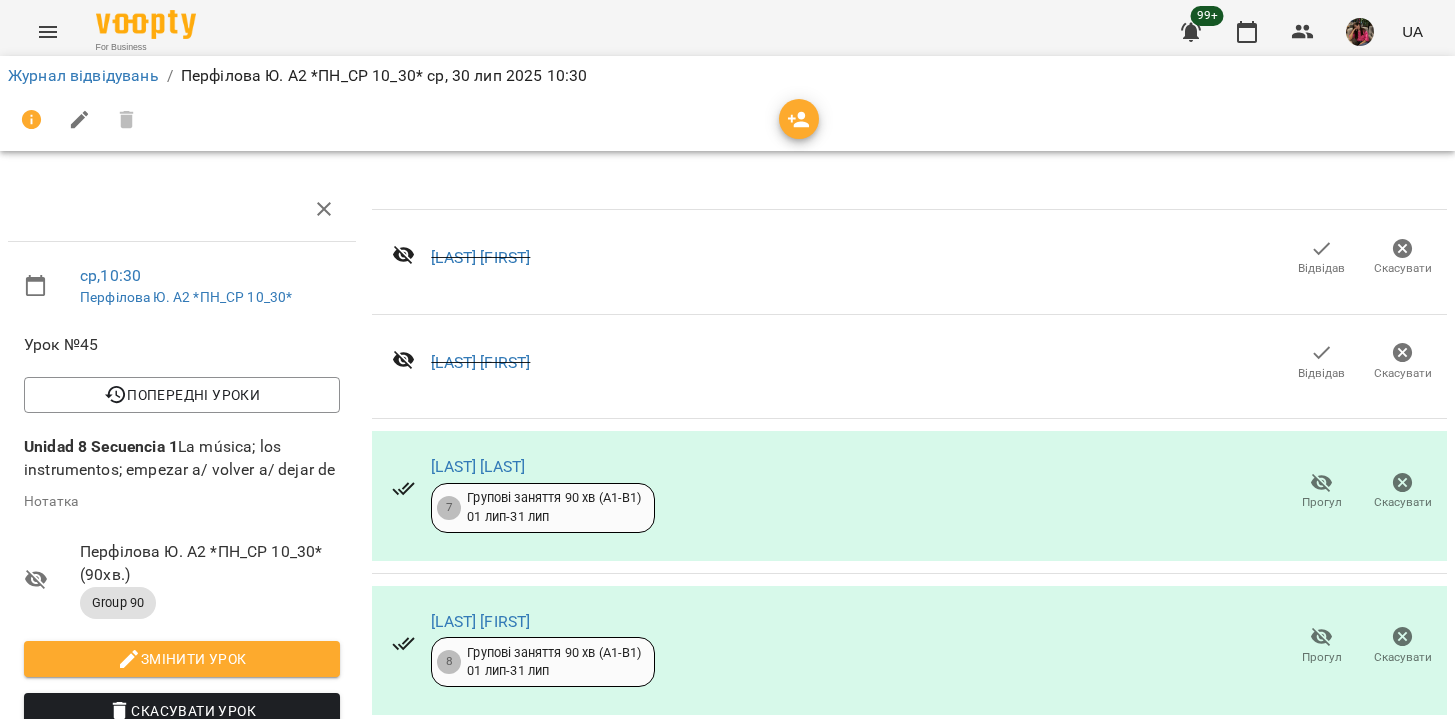 click 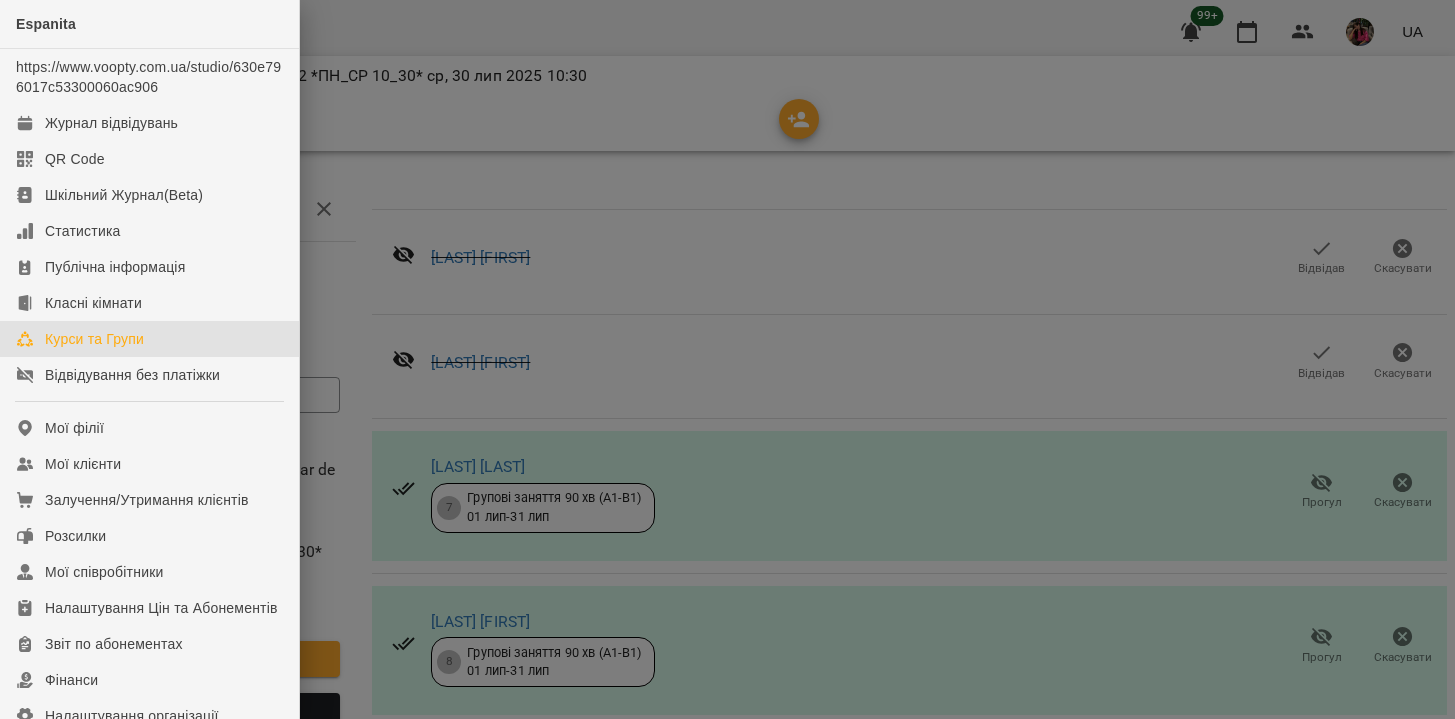 click on "Курси та Групи" at bounding box center (94, 339) 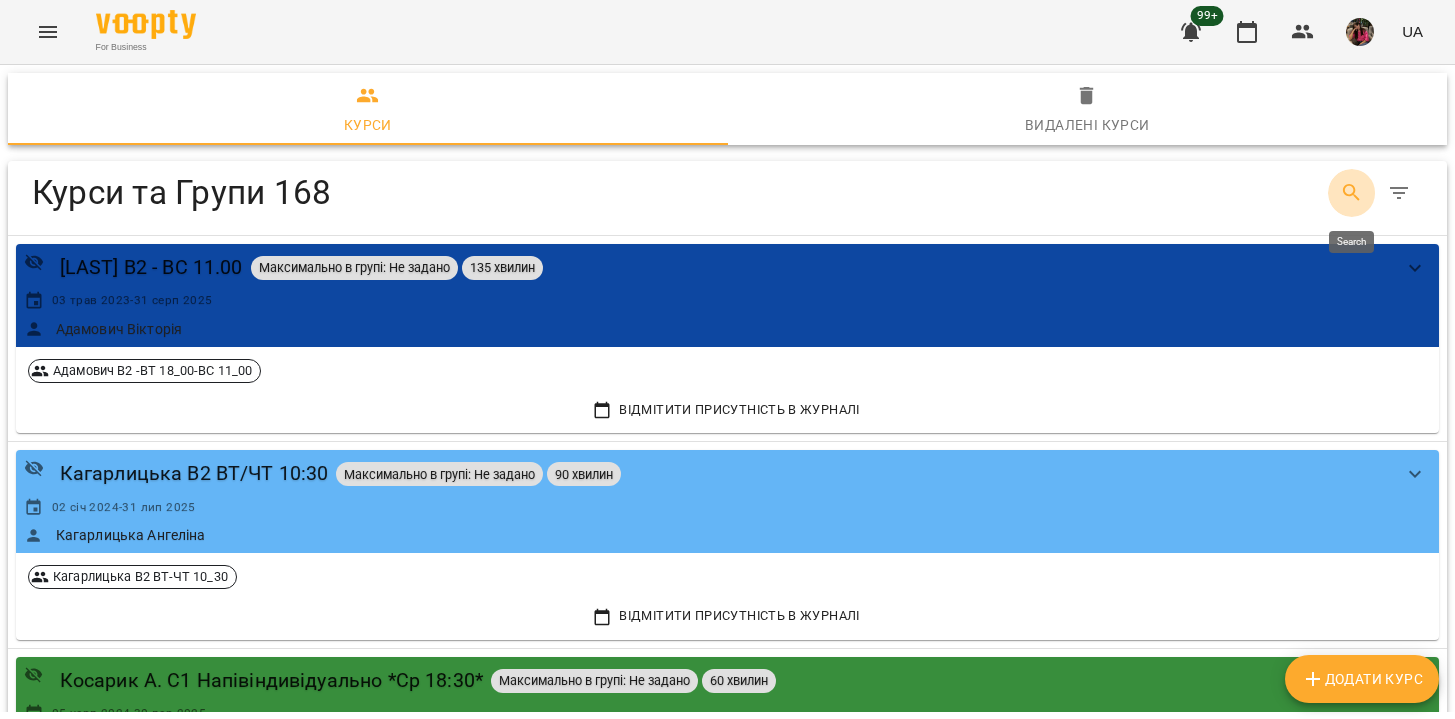 click 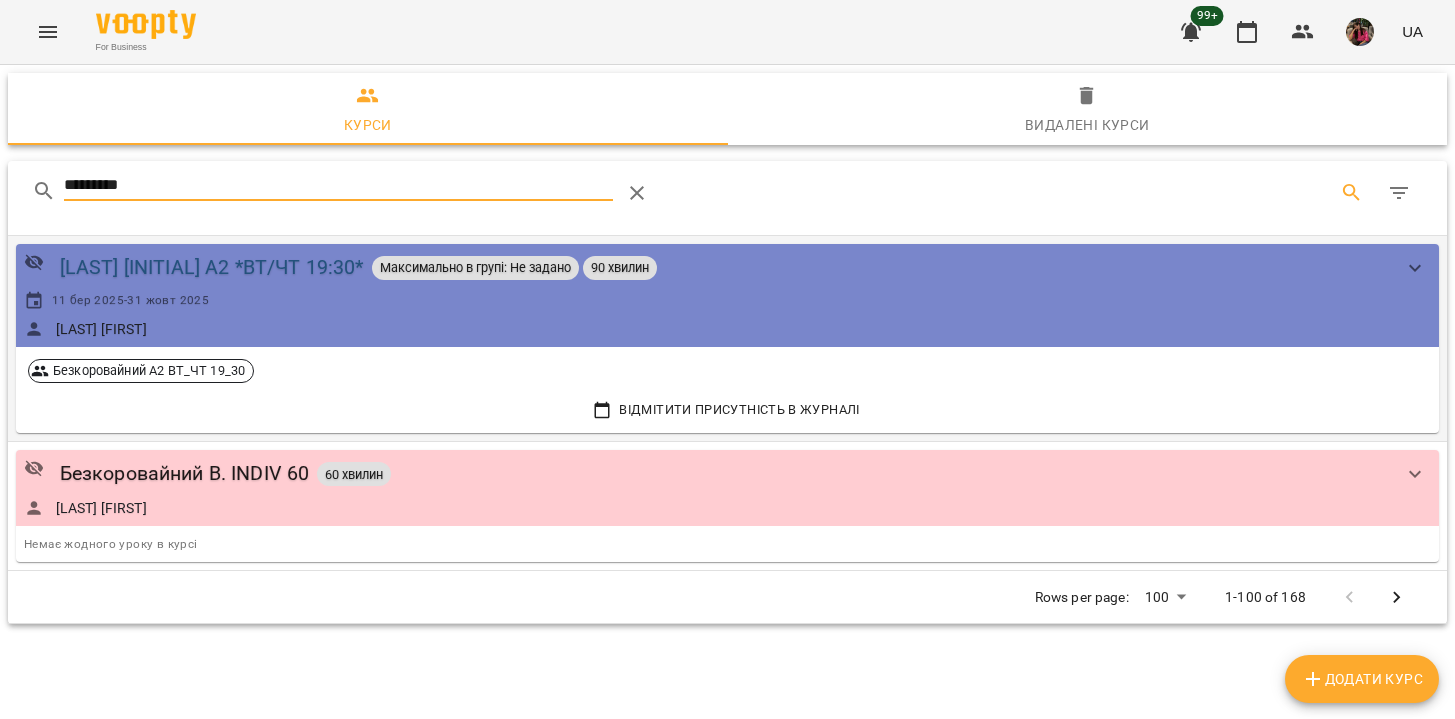 type on "*********" 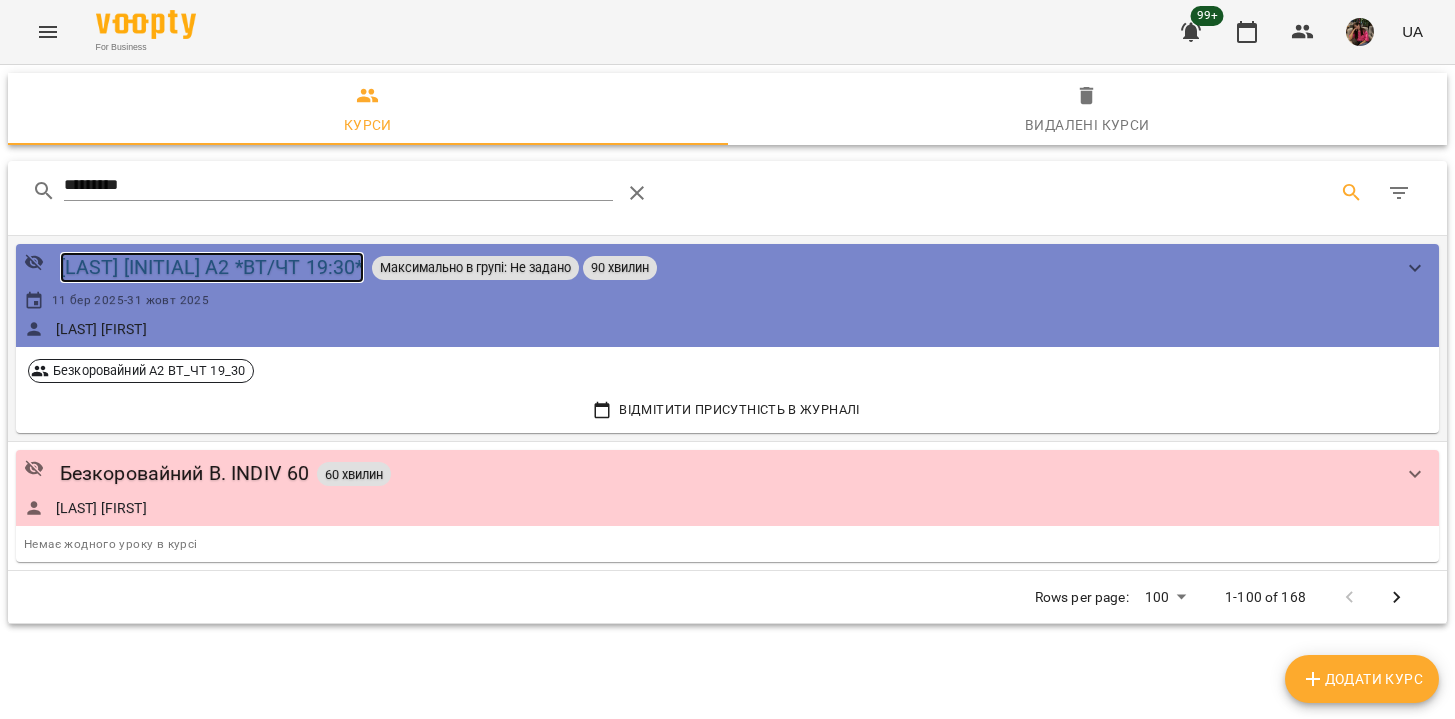 click on "[LAST] [INITIAL] А2 *ВТ/ЧТ 19:30*" at bounding box center (212, 267) 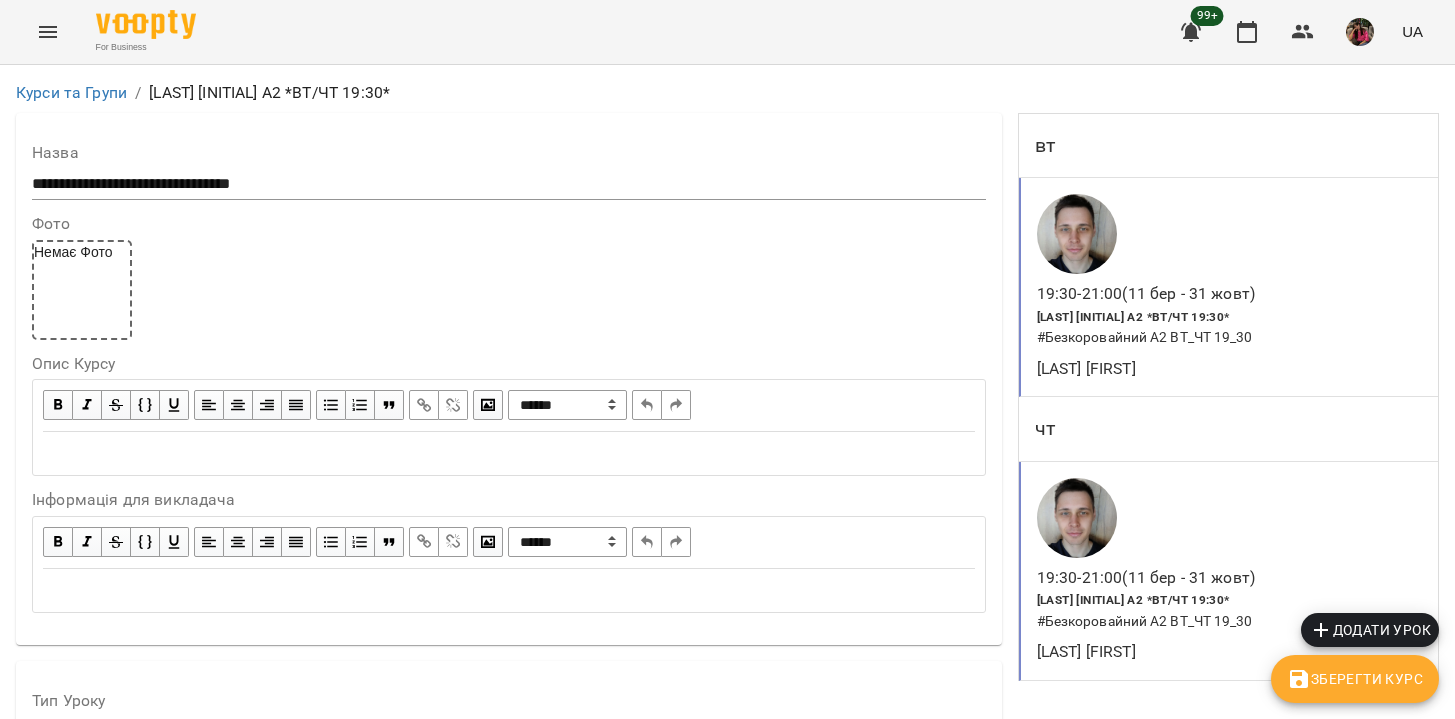 scroll, scrollTop: 2077, scrollLeft: 0, axis: vertical 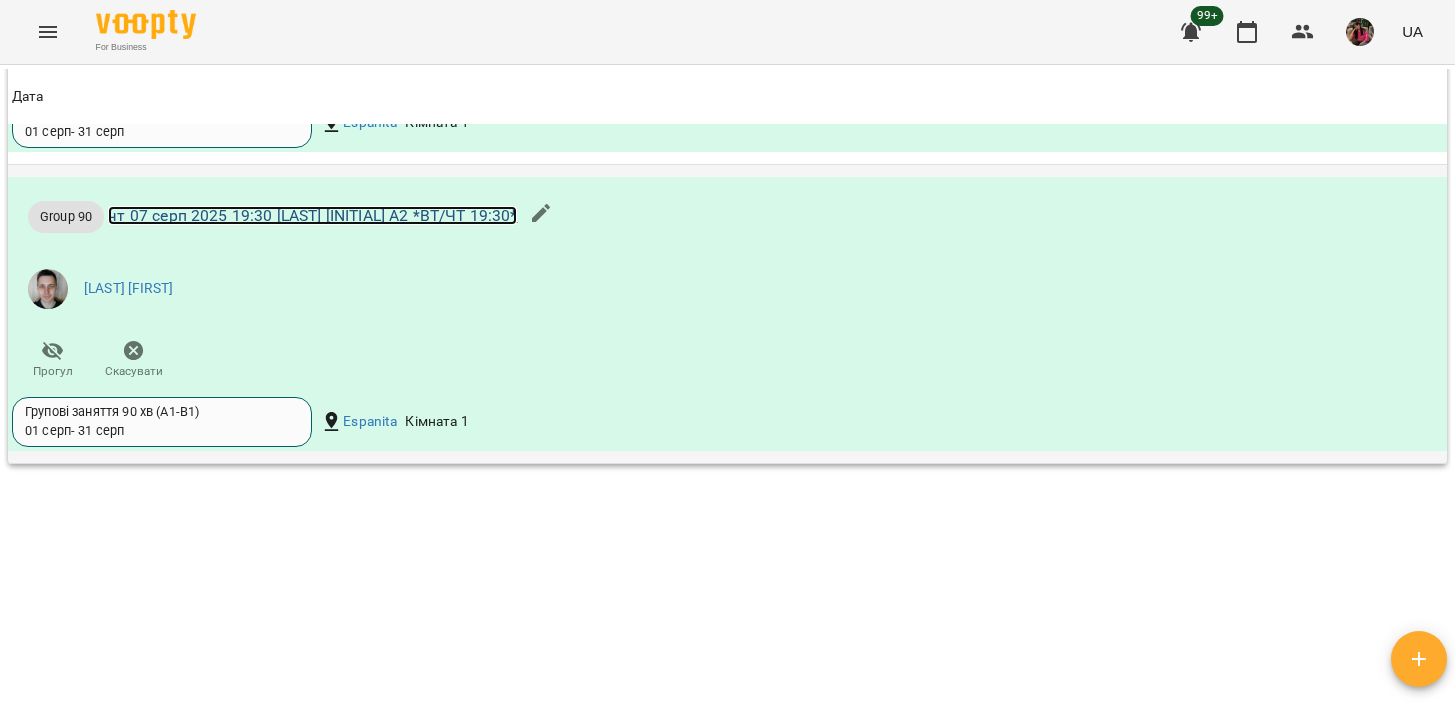 click on "чт 07 серп 2025 19:30 [LAST] [INITIAL] А2 *ВТ/ЧТ 19:30*" at bounding box center [312, 215] 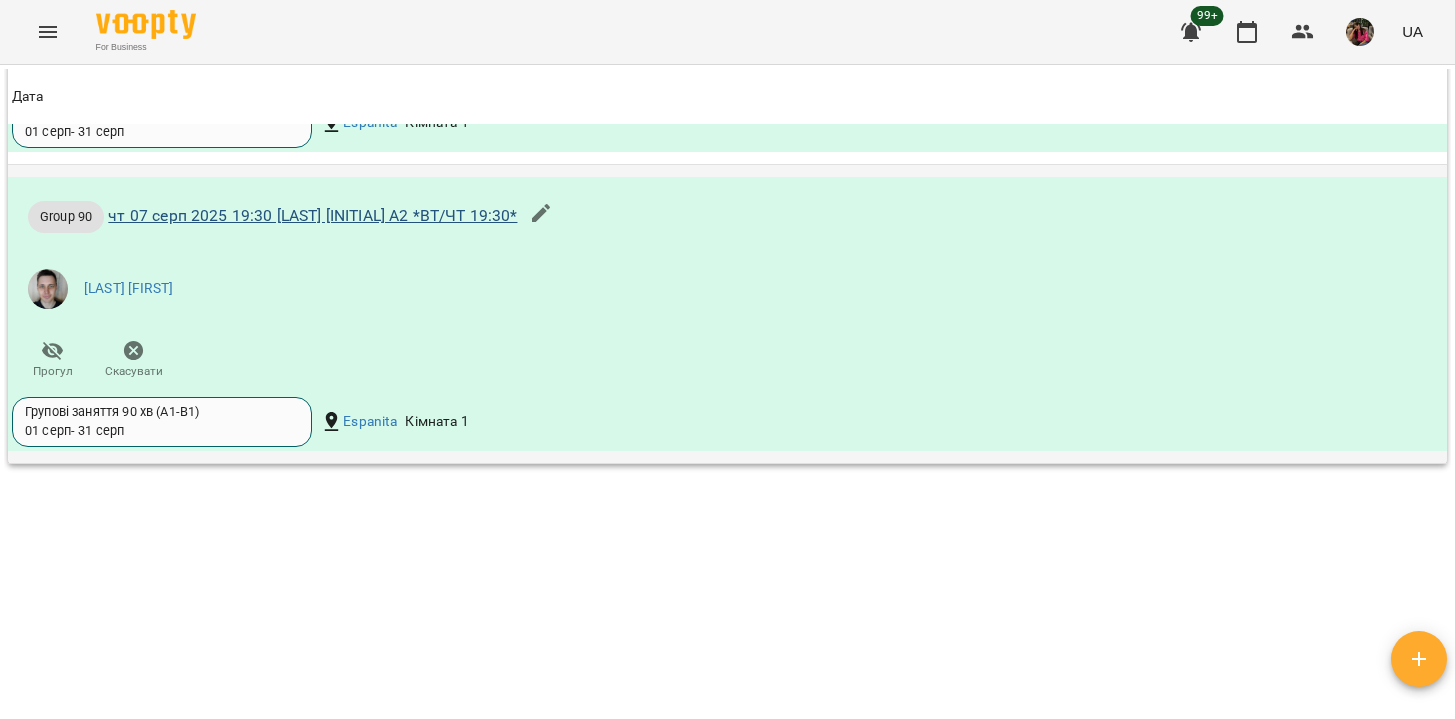 scroll, scrollTop: 0, scrollLeft: 0, axis: both 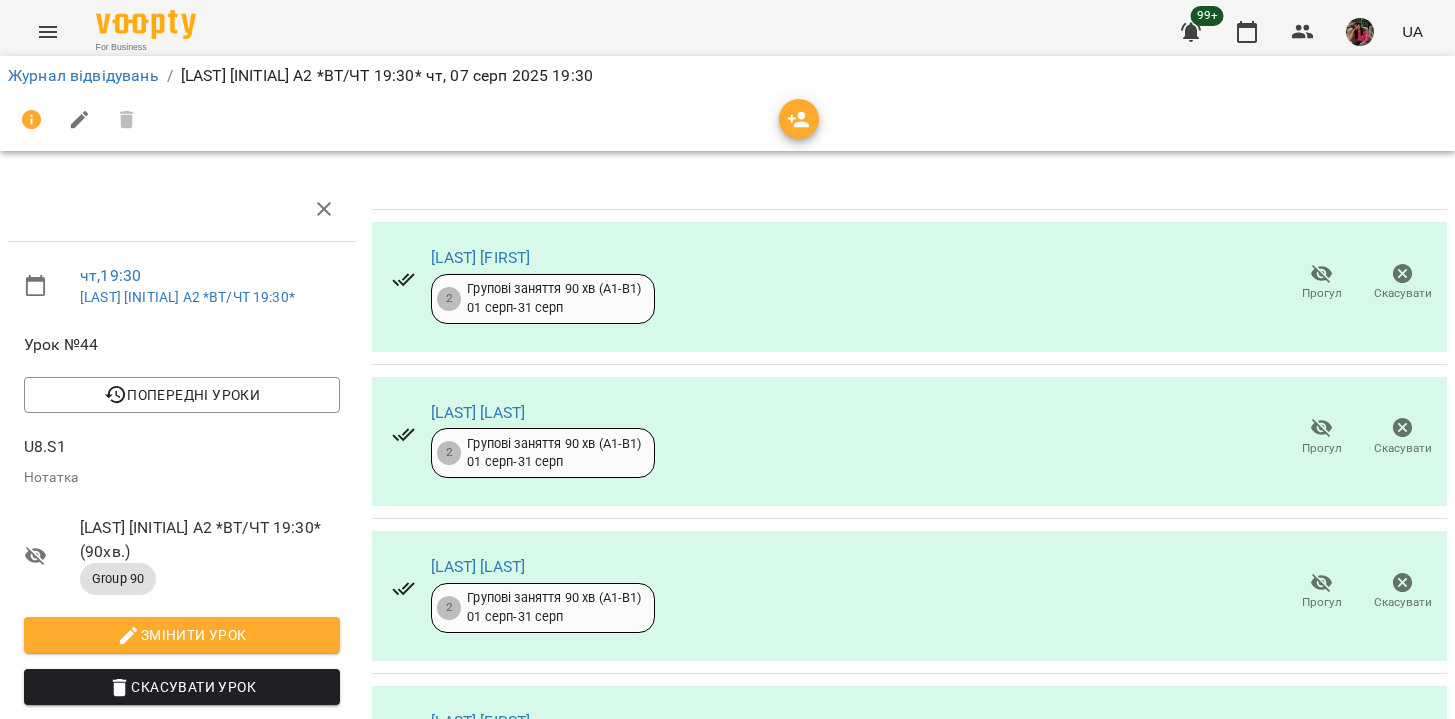 click 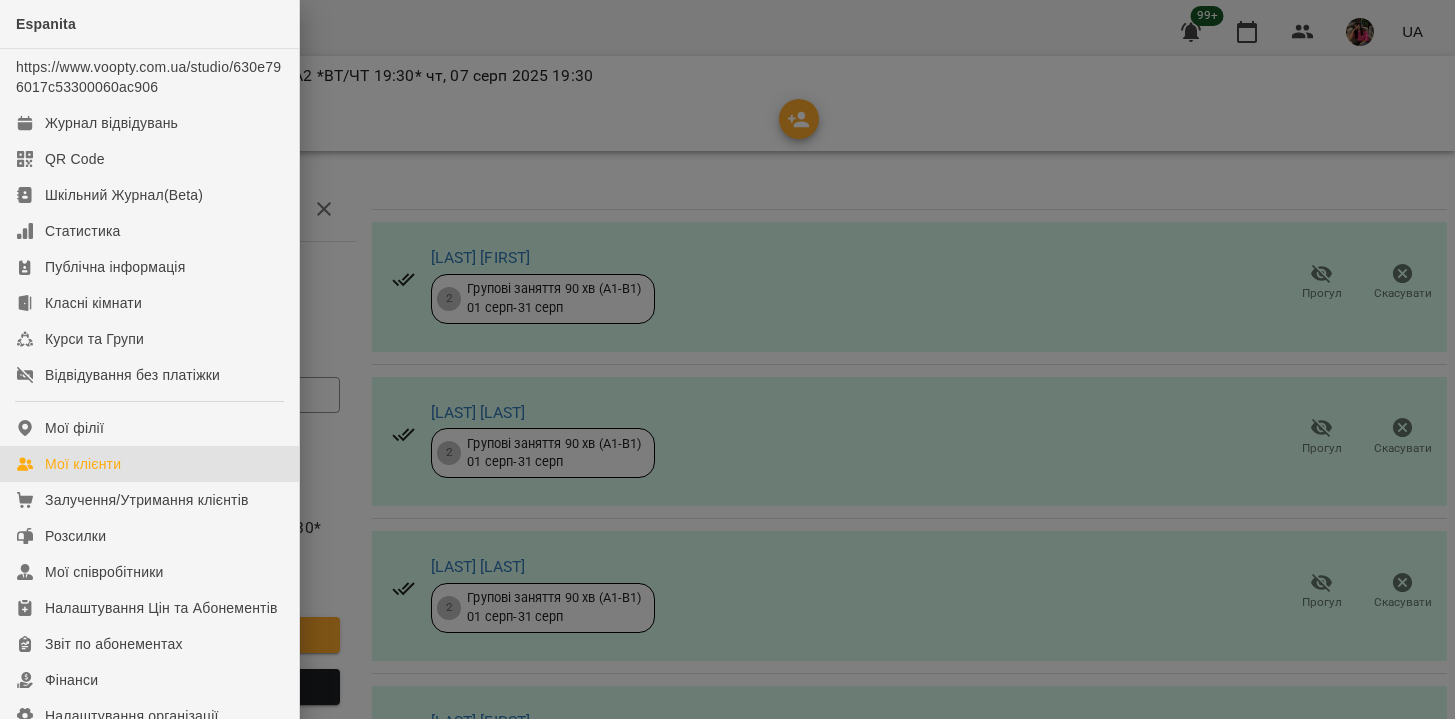 click on "Мої клієнти" at bounding box center [83, 464] 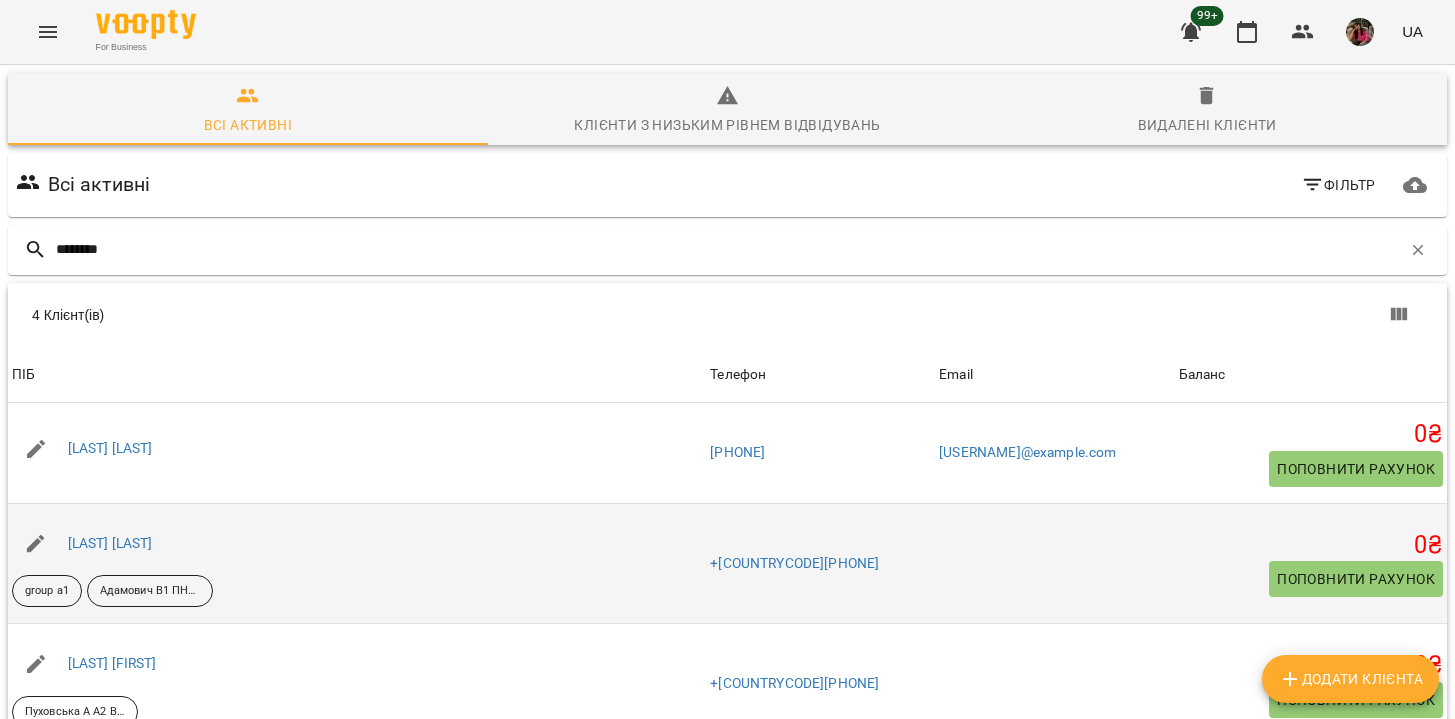 scroll, scrollTop: 20, scrollLeft: 0, axis: vertical 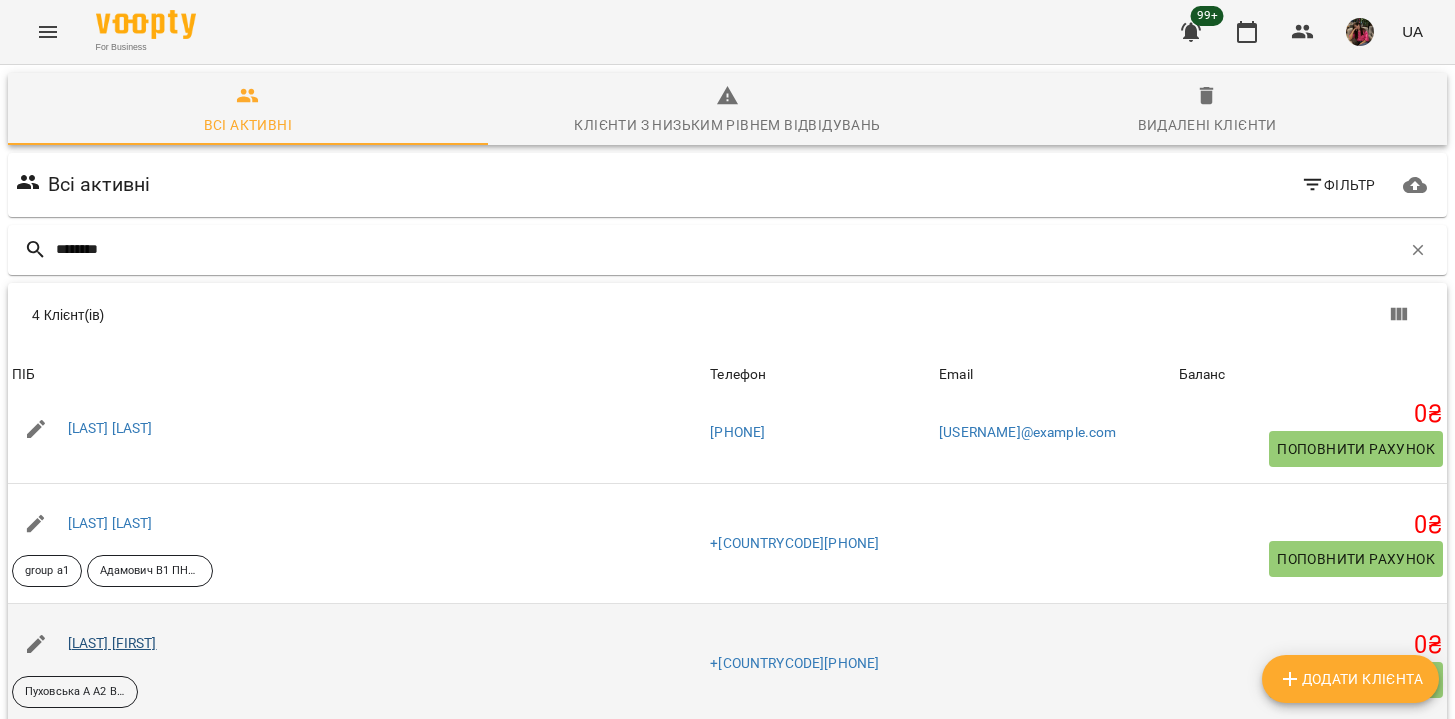 type on "********" 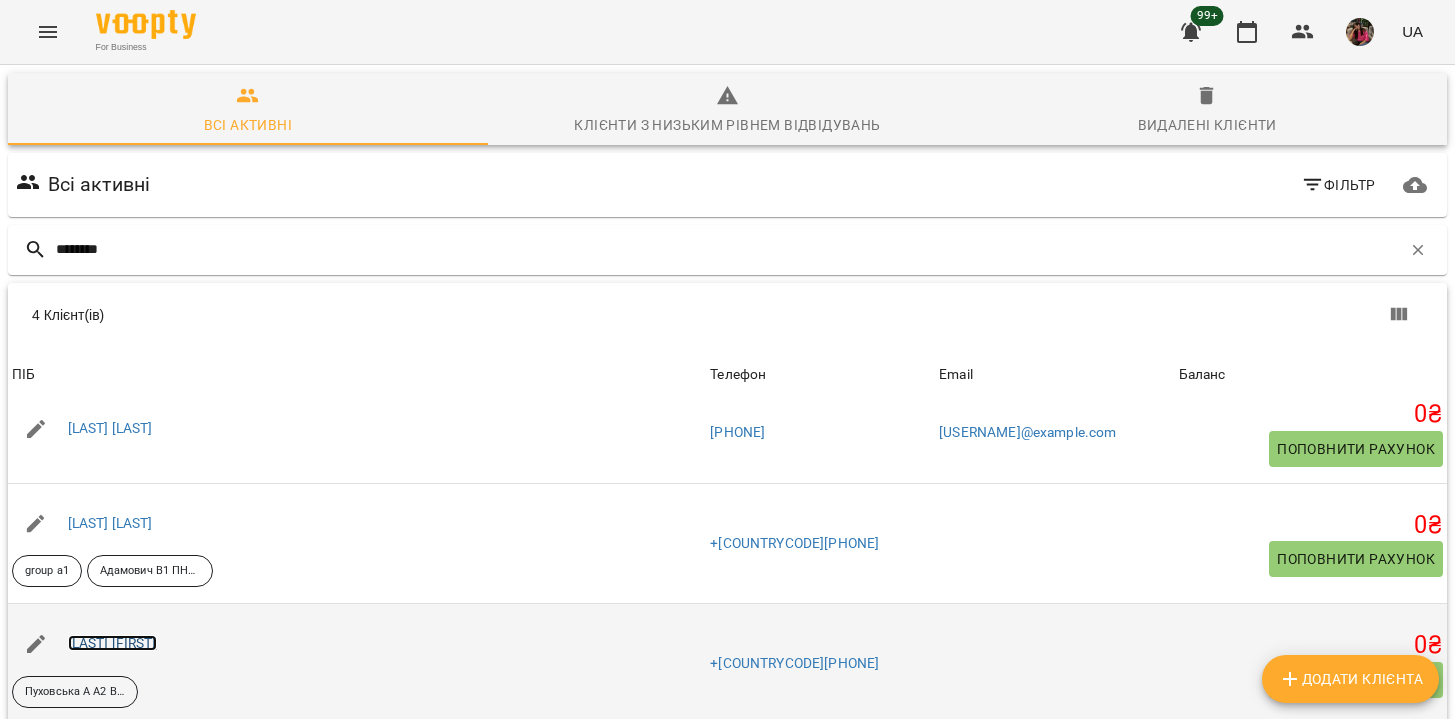 click on "[LAST] [FIRST]" at bounding box center (112, 643) 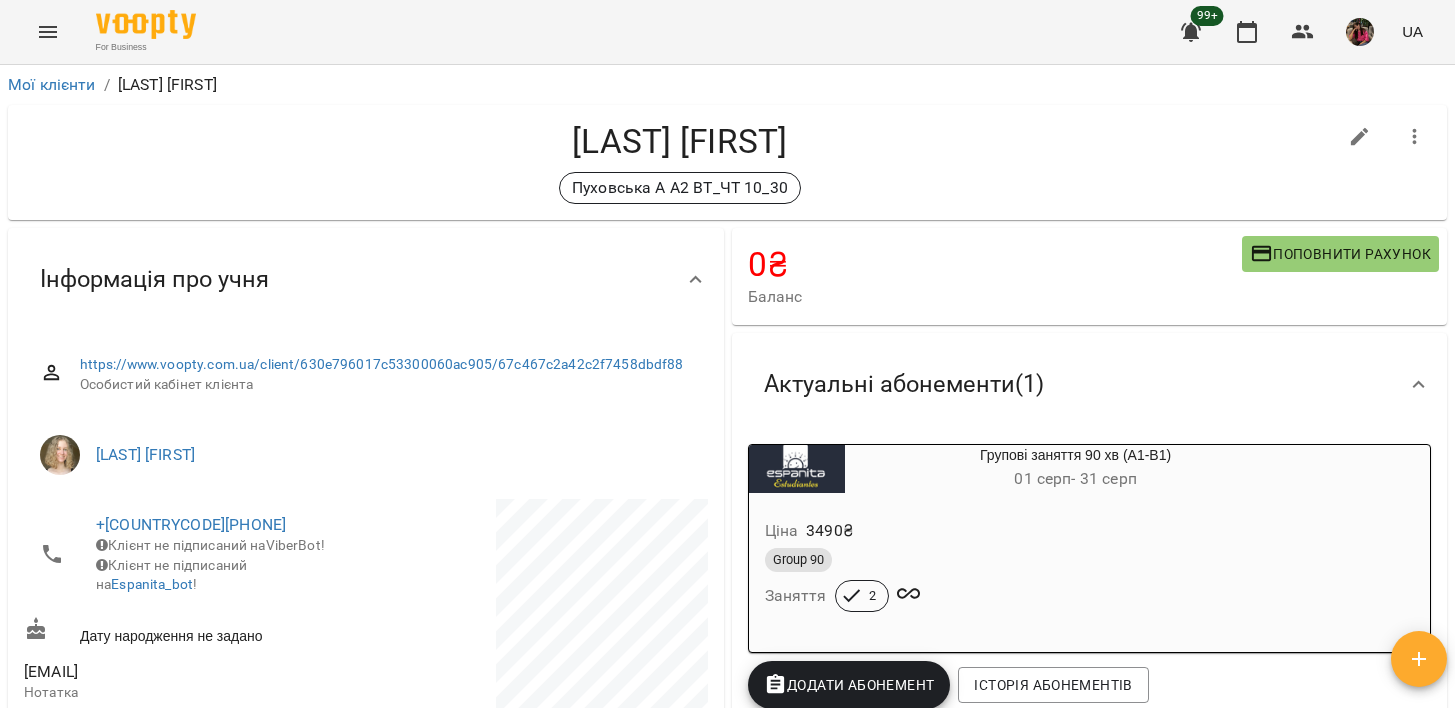 scroll, scrollTop: 118, scrollLeft: 0, axis: vertical 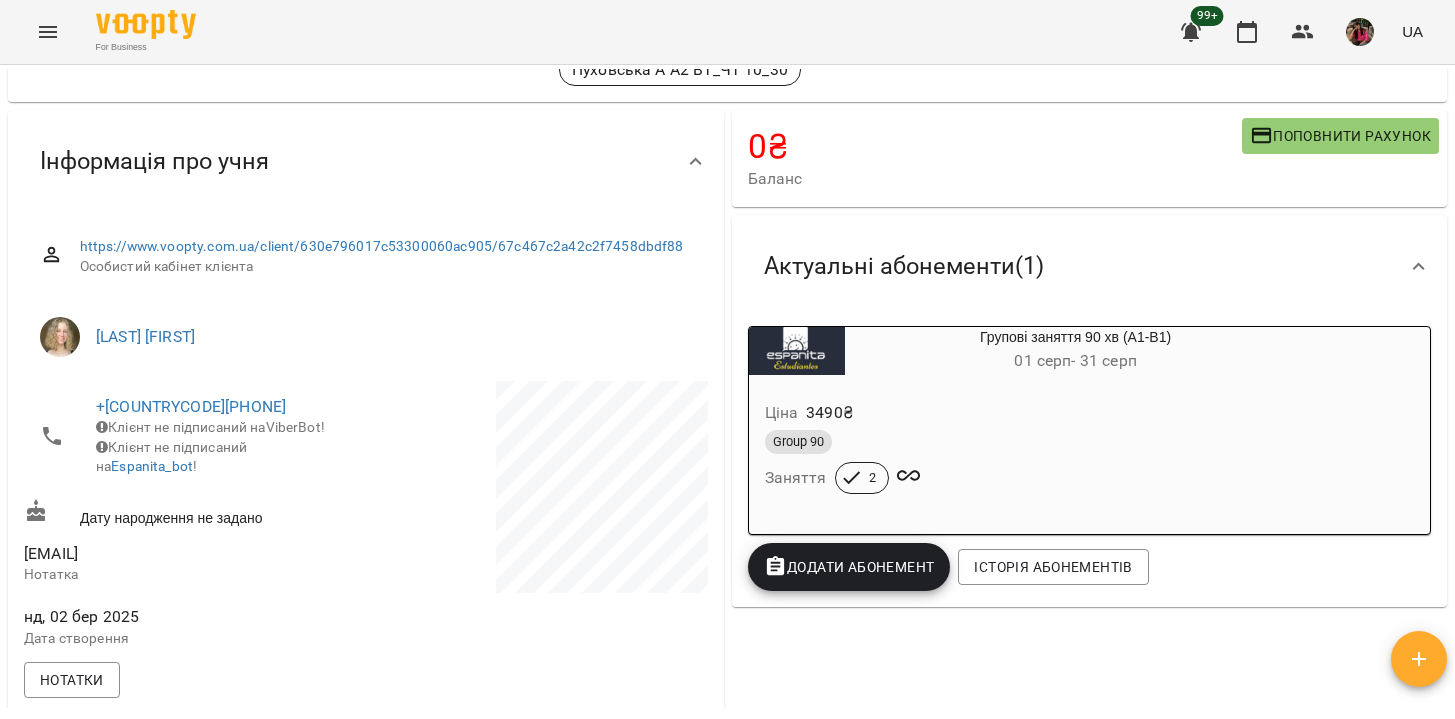 click at bounding box center (48, 32) 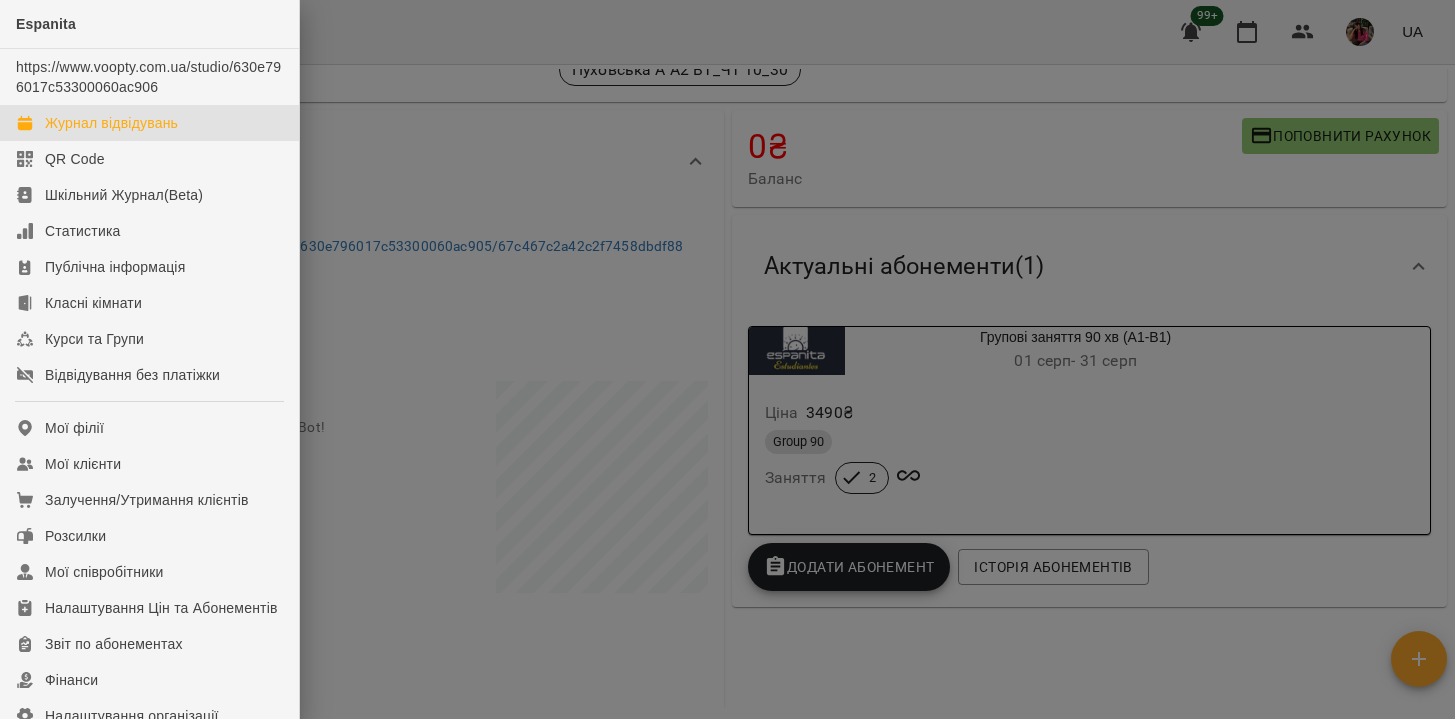 click on "Журнал відвідувань" at bounding box center [111, 123] 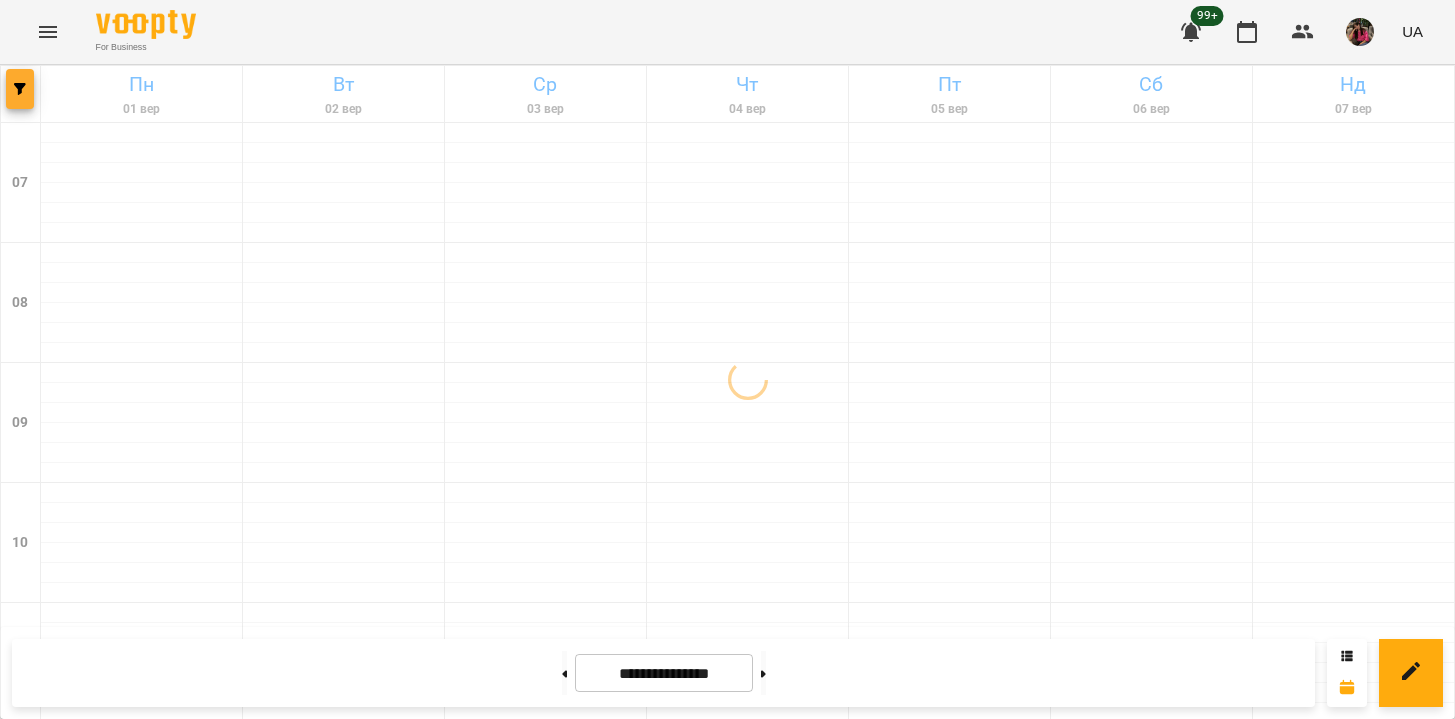 click 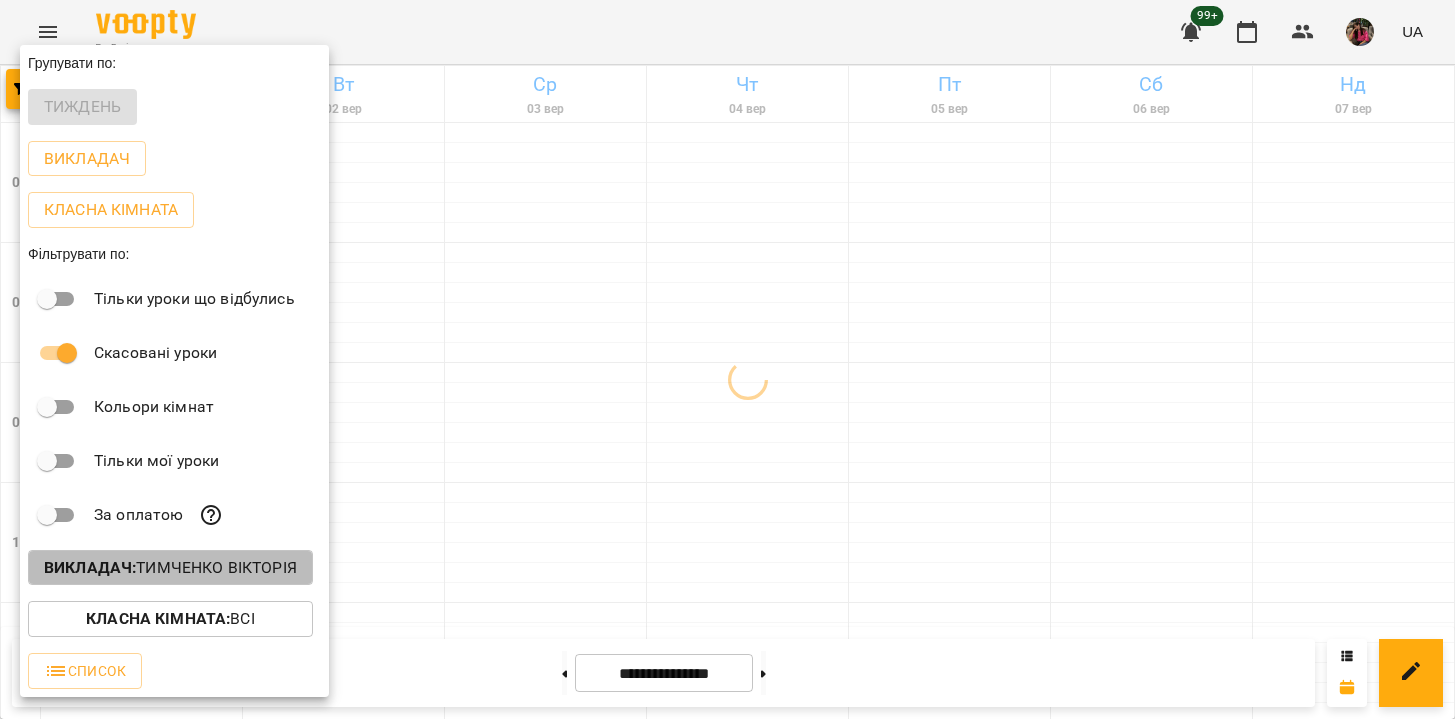 click on "Викладач : [LAST] [FIRST]" at bounding box center [170, 568] 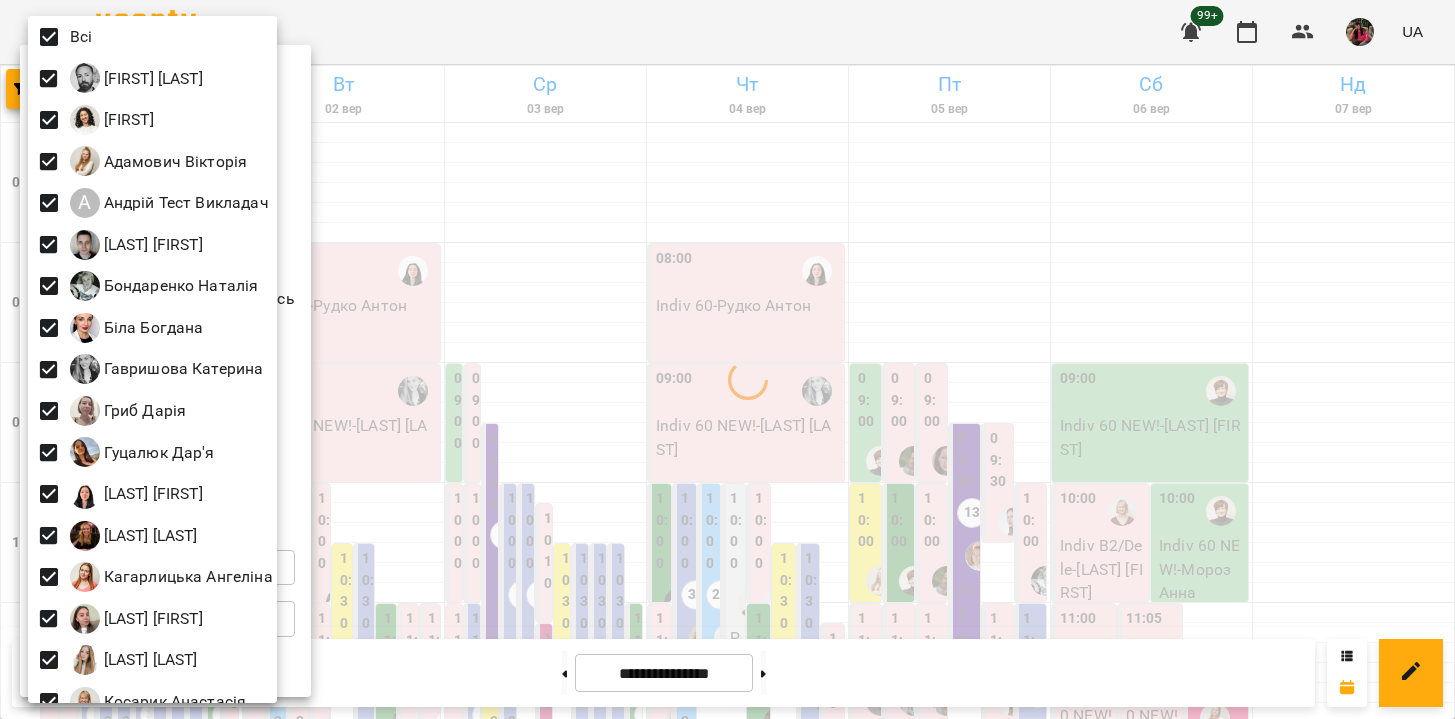 click at bounding box center [727, 359] 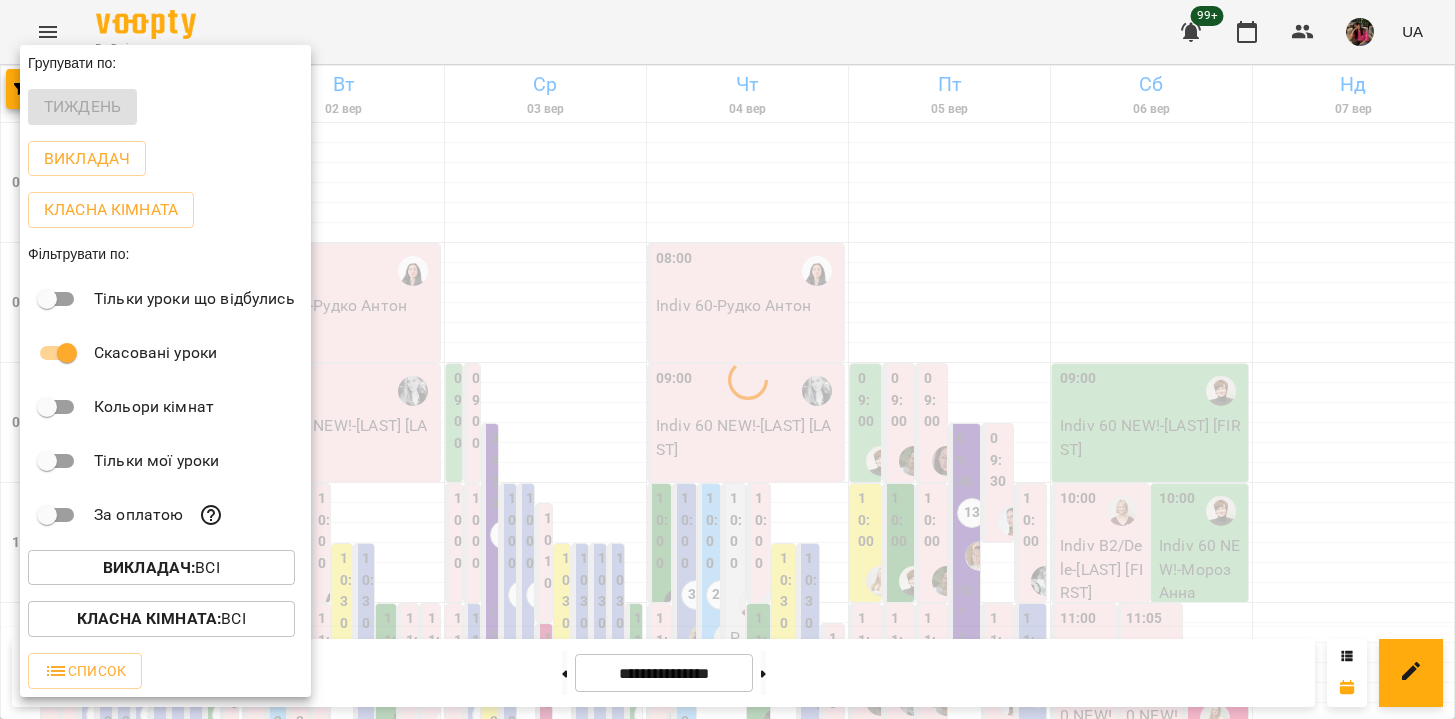 click at bounding box center (727, 359) 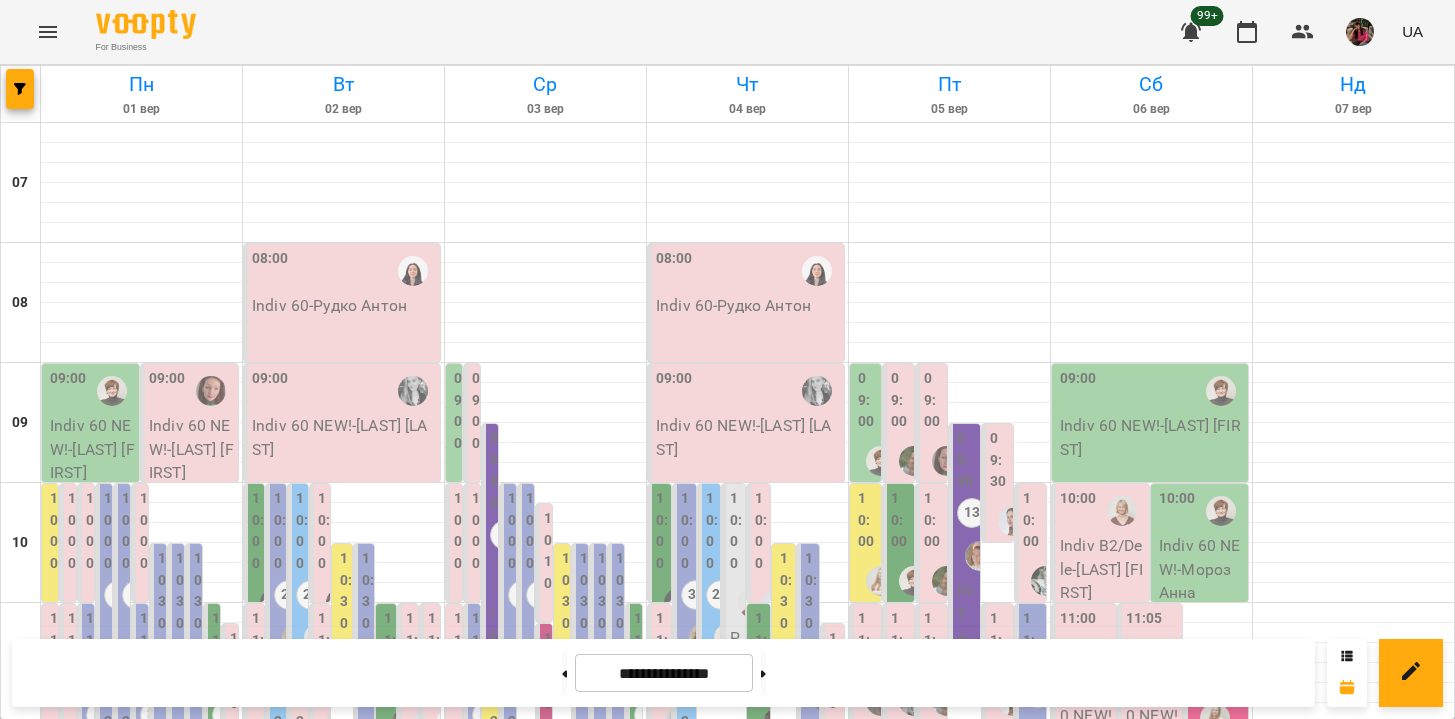 click at bounding box center [1347, 673] 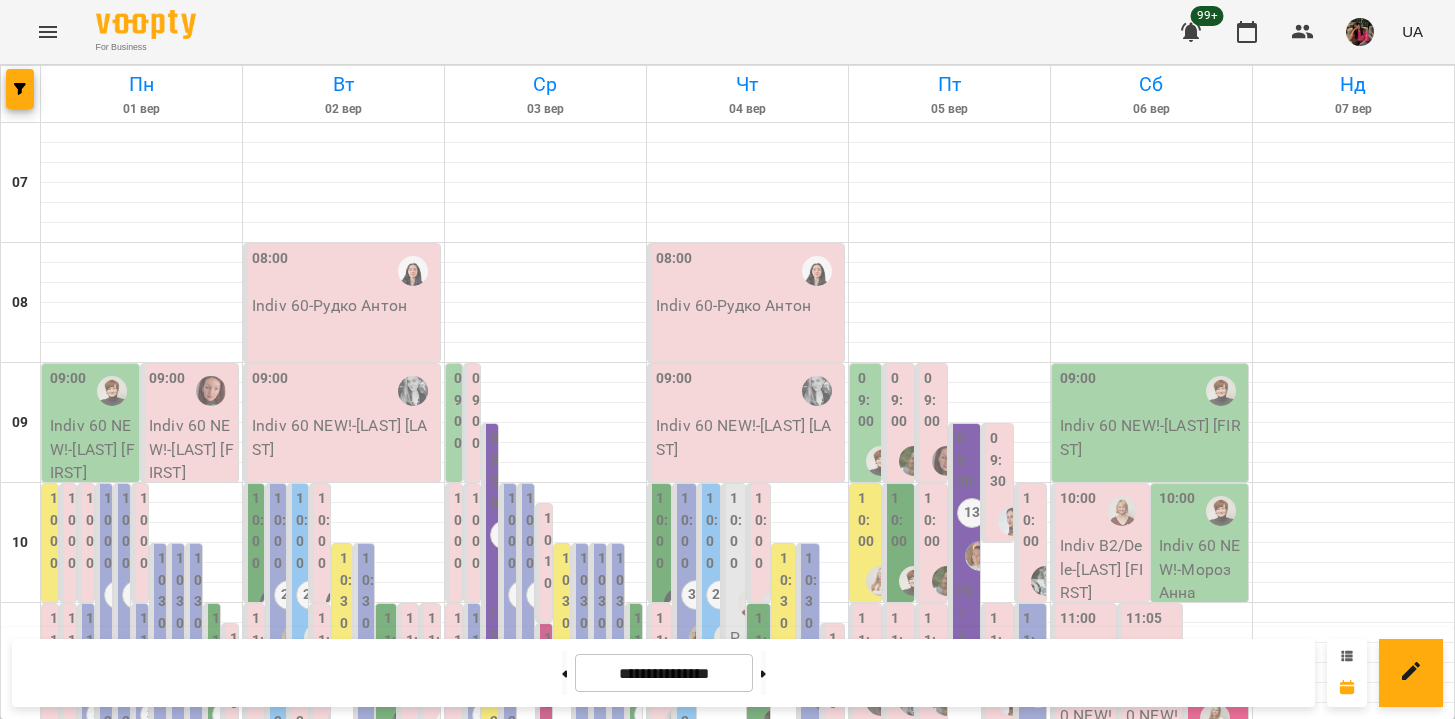click 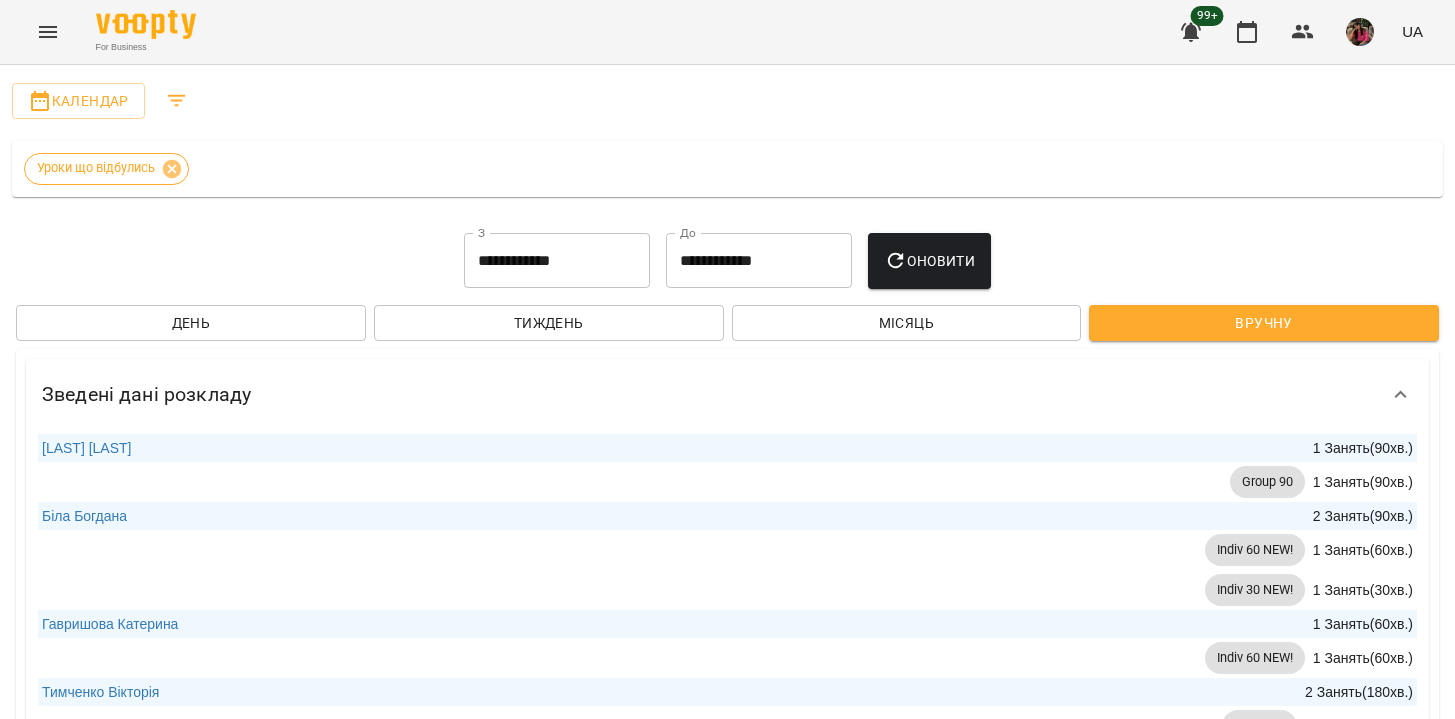click on "**********" at bounding box center [557, 261] 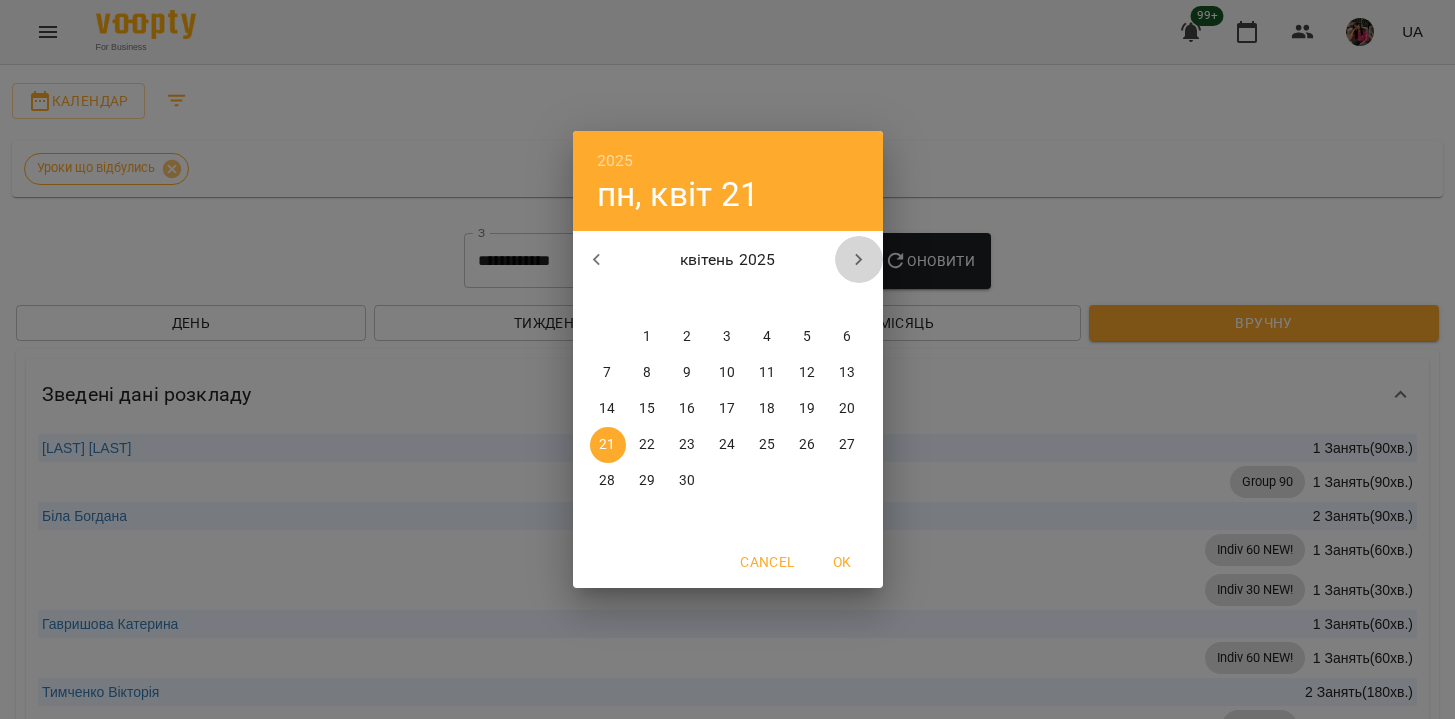 click 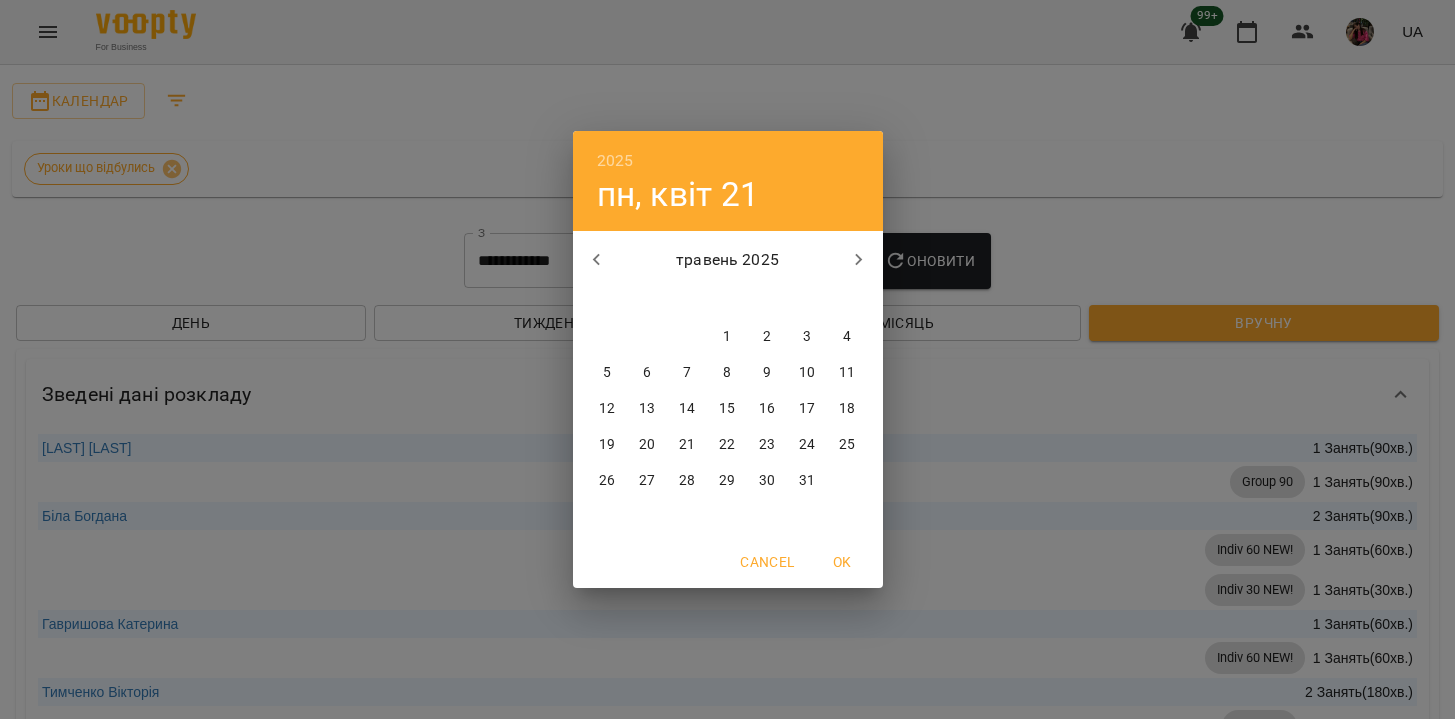 click 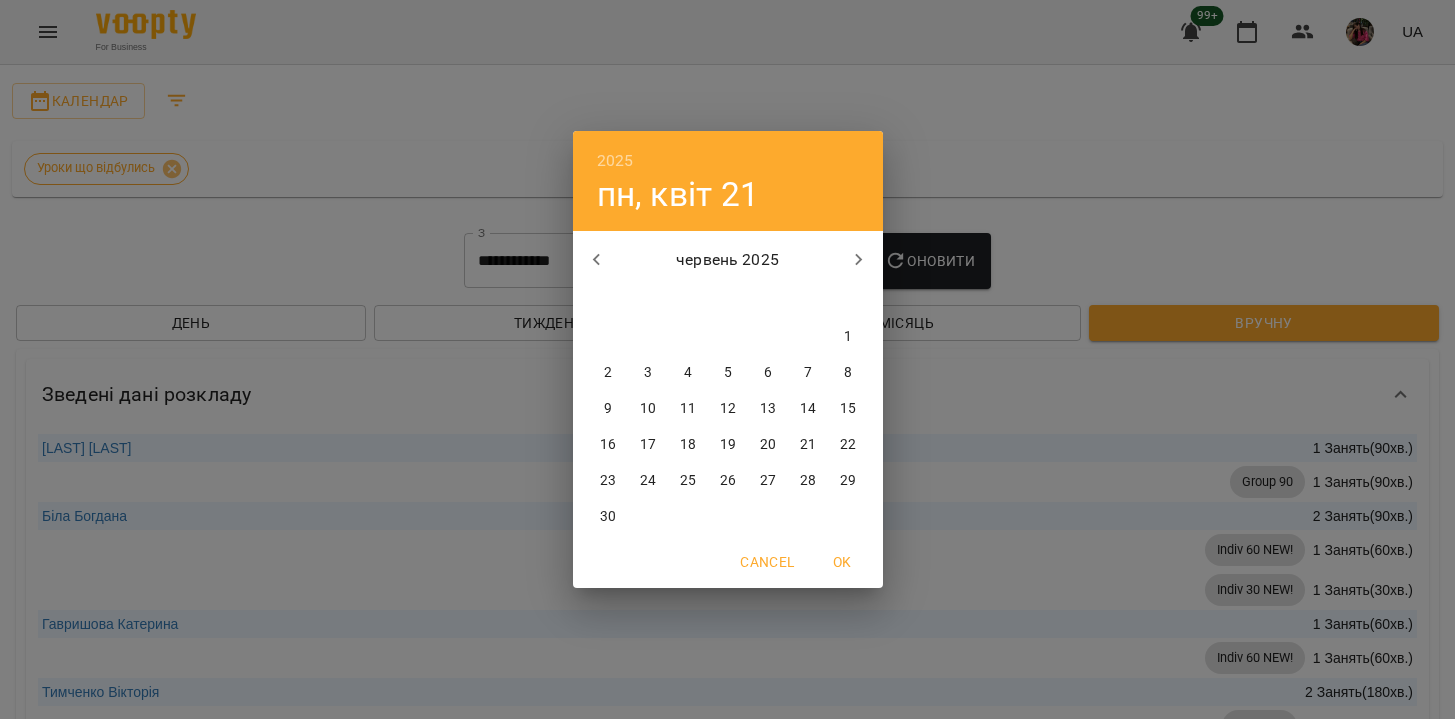 click 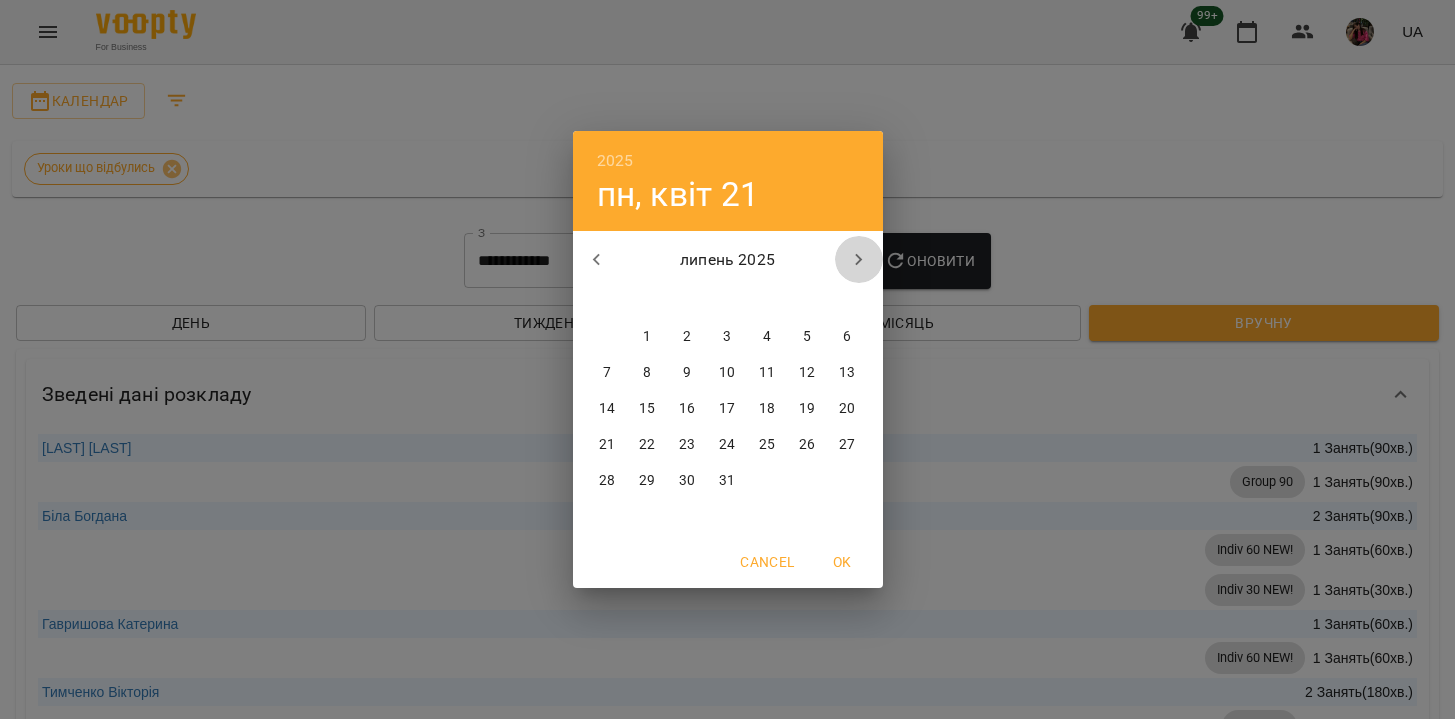 click 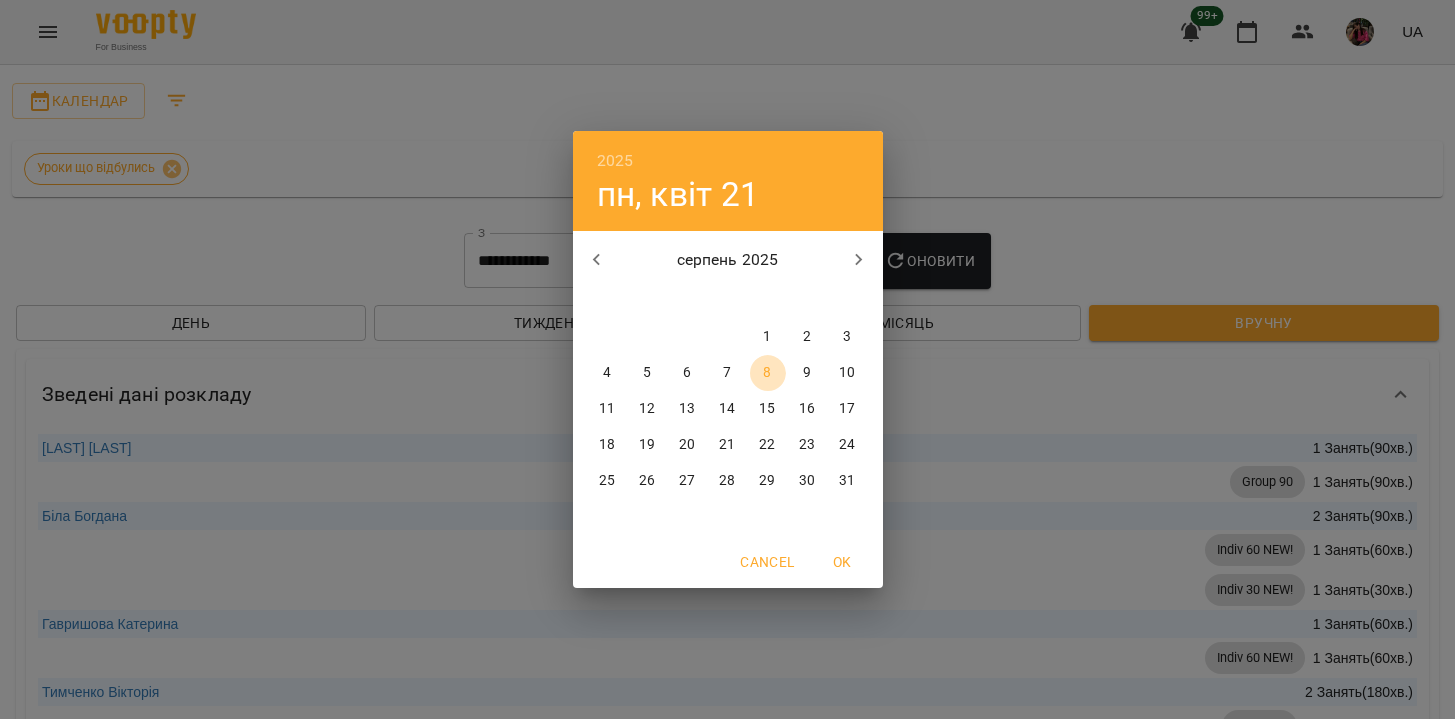 click on "8" at bounding box center [767, 373] 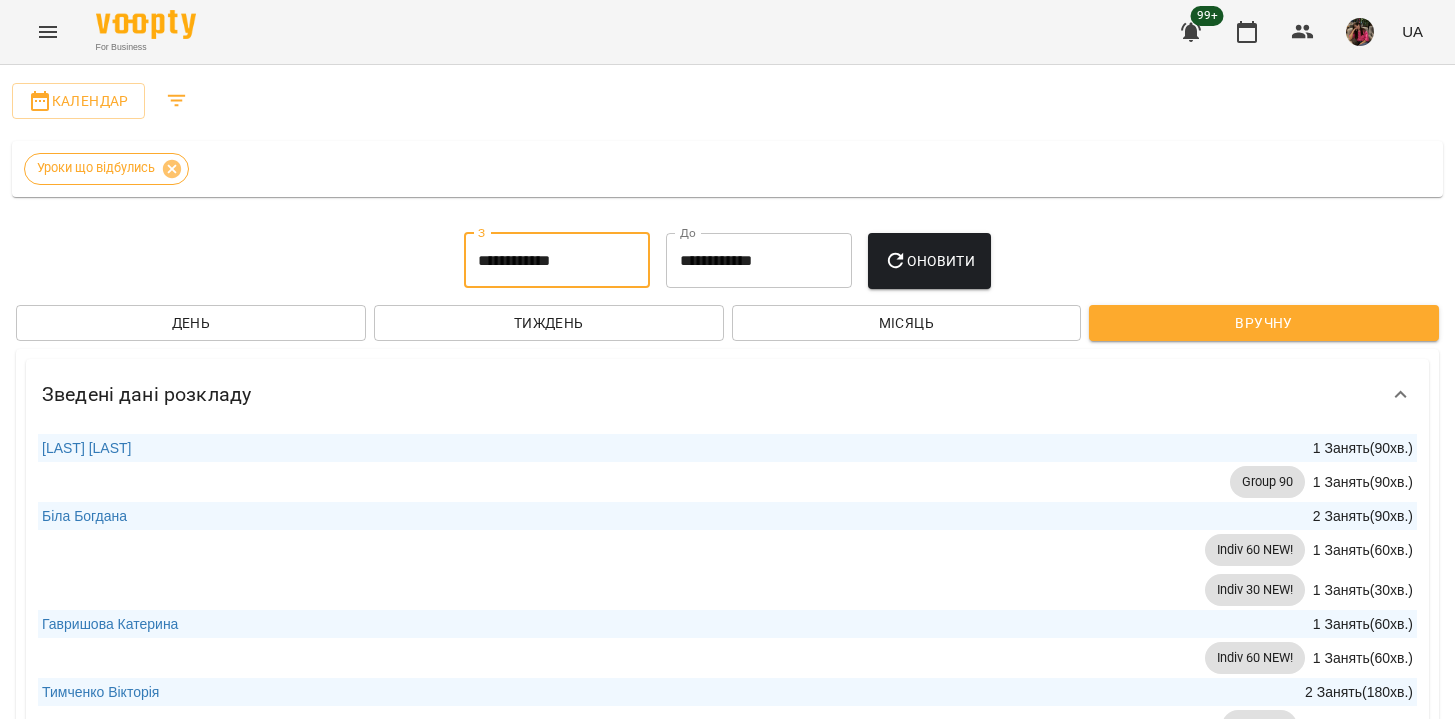 click on "**********" at bounding box center [759, 261] 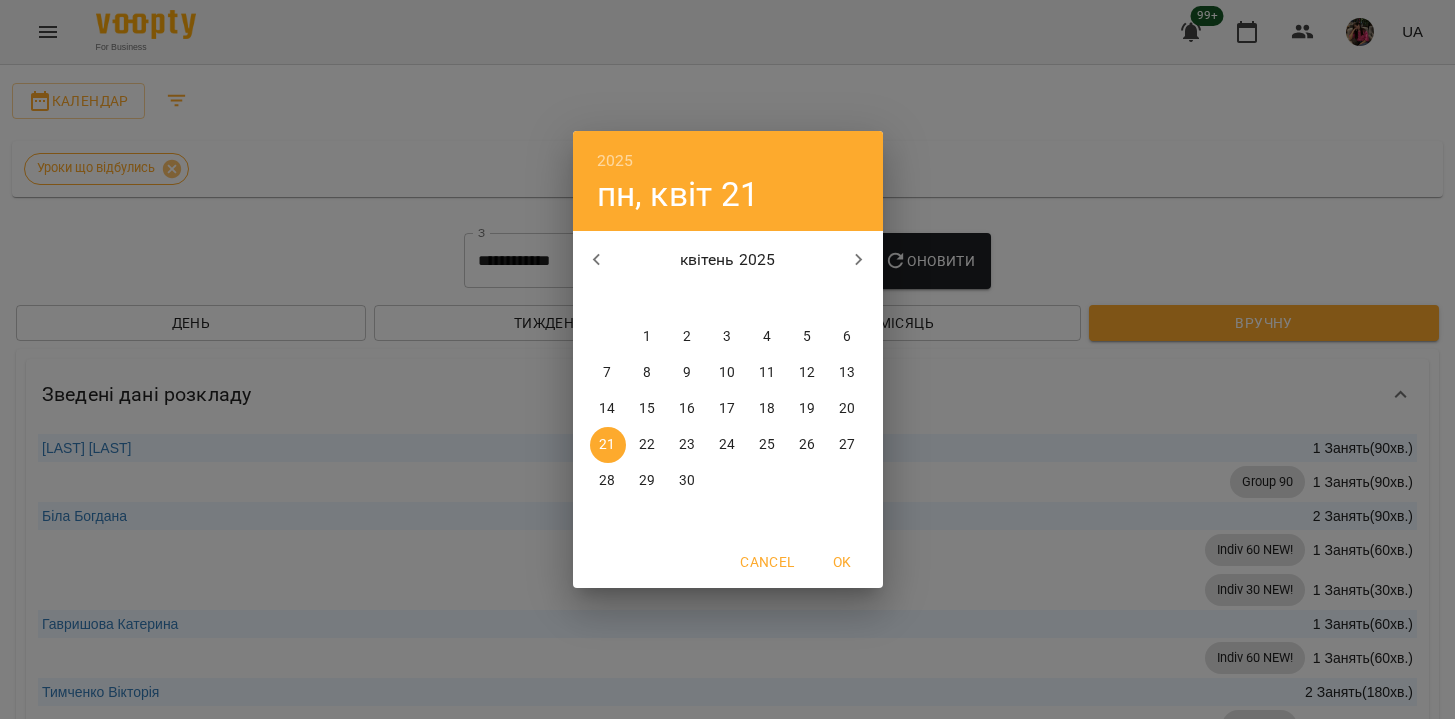 click 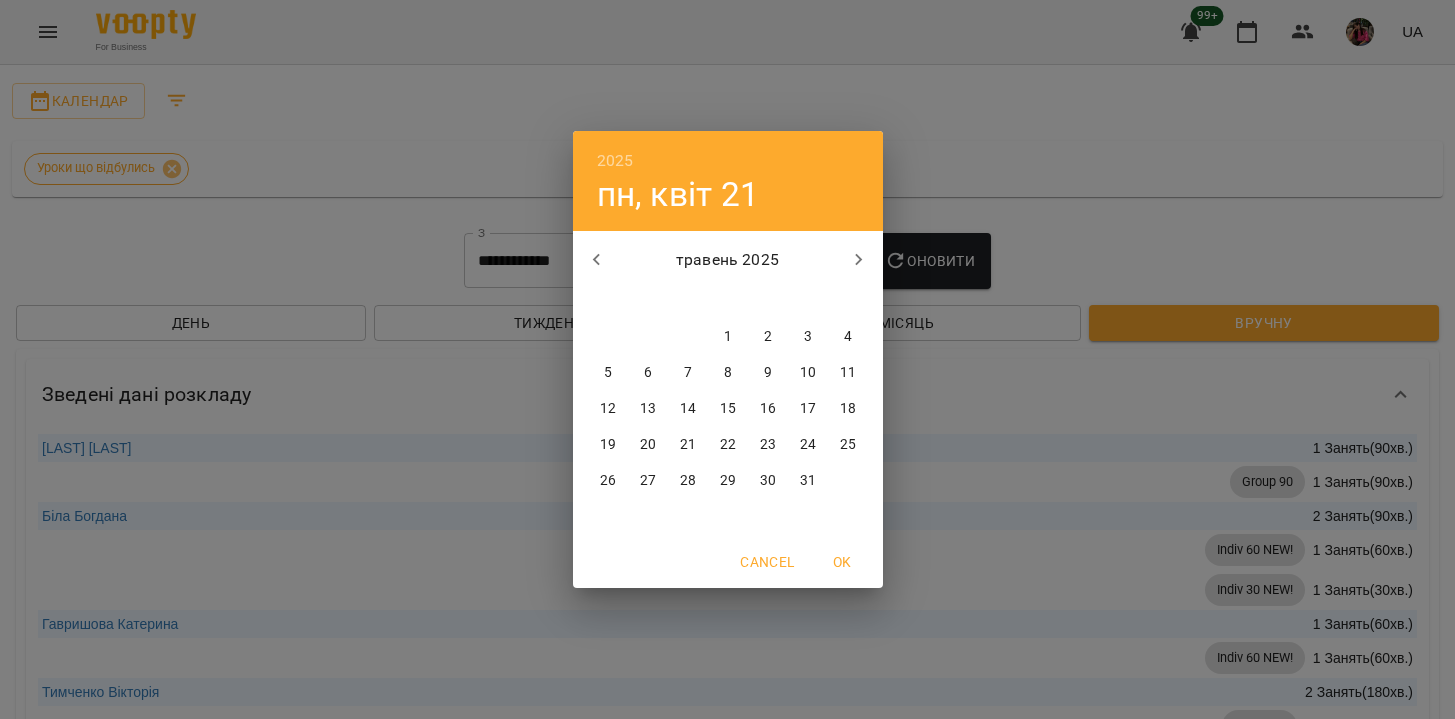 click 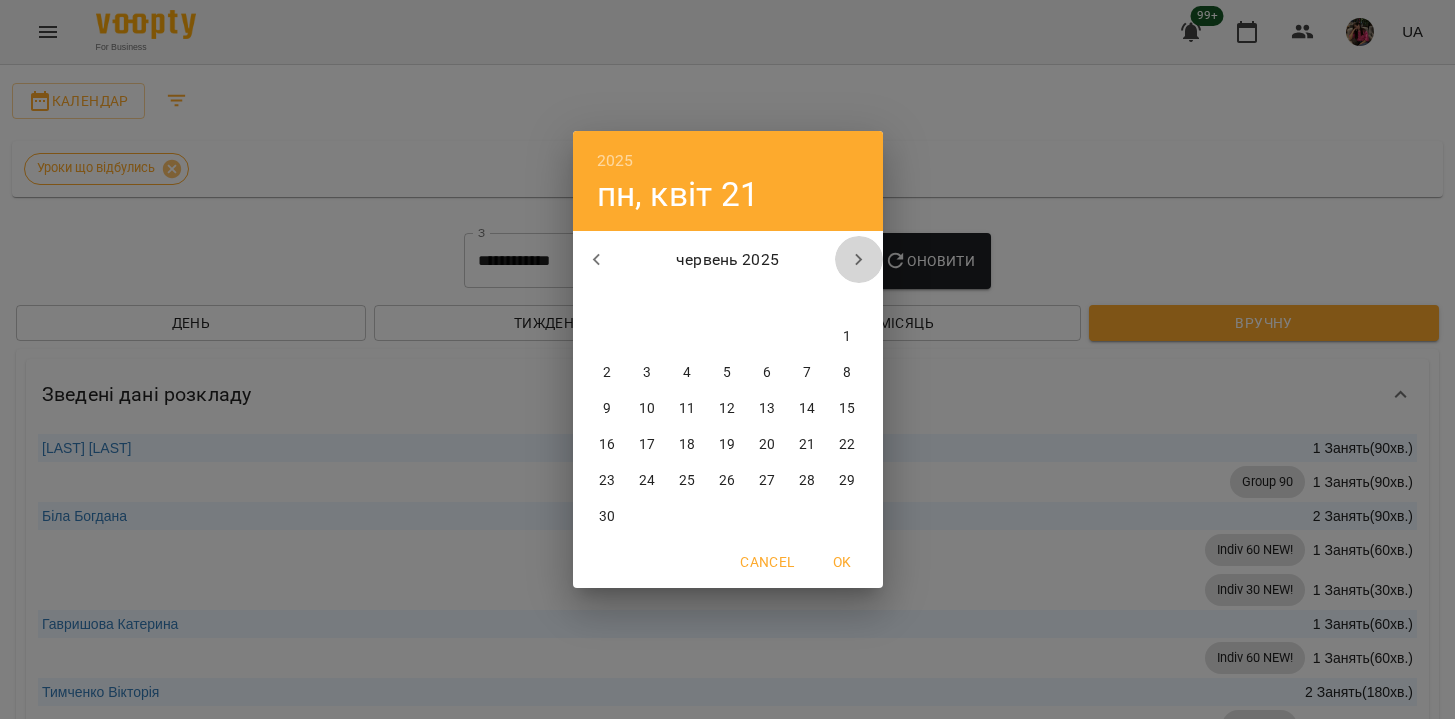 click 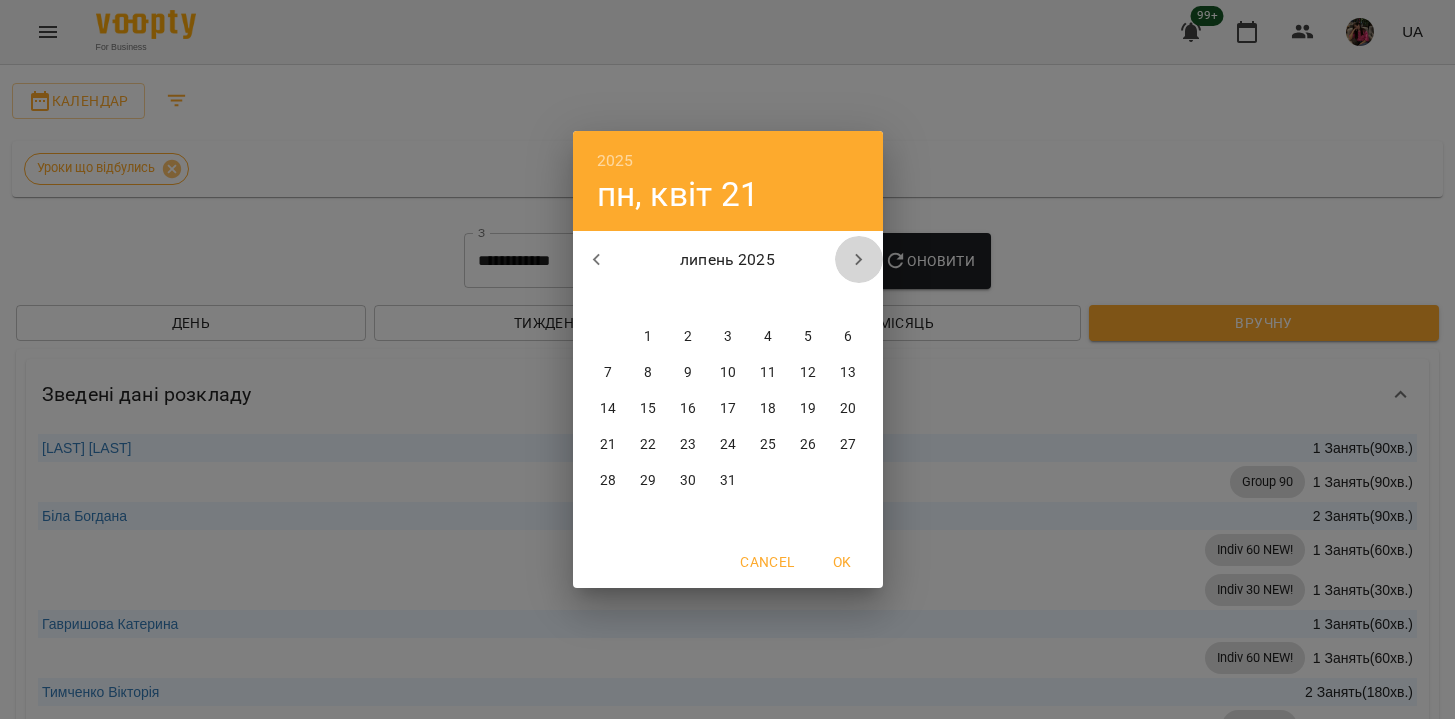 click 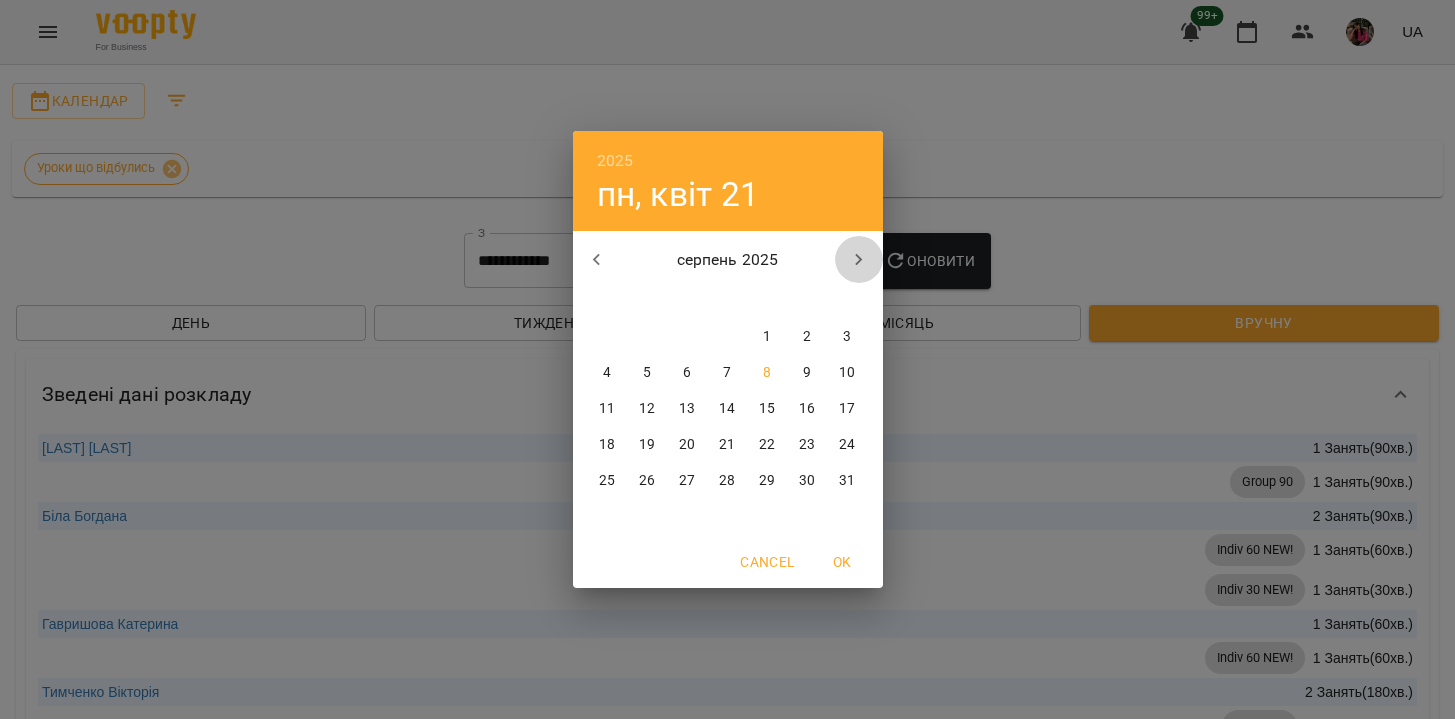 click 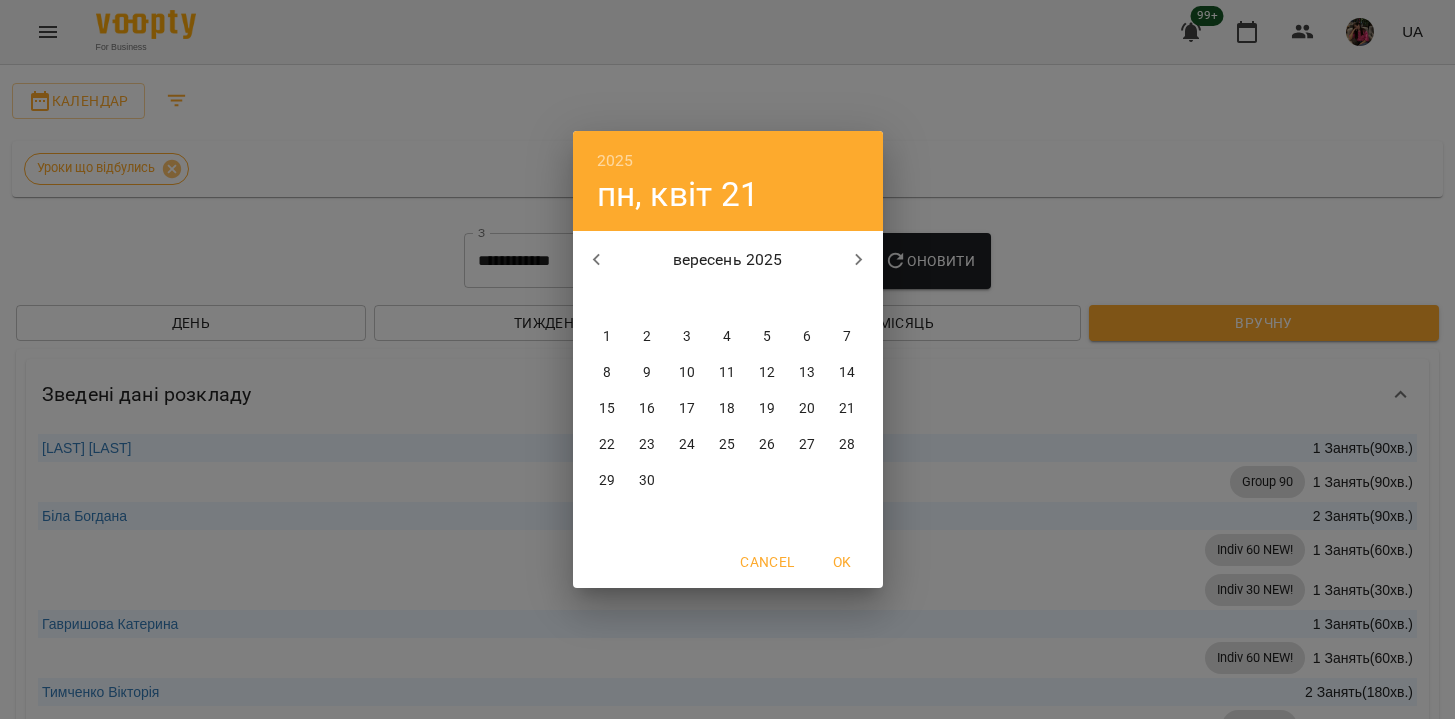 click 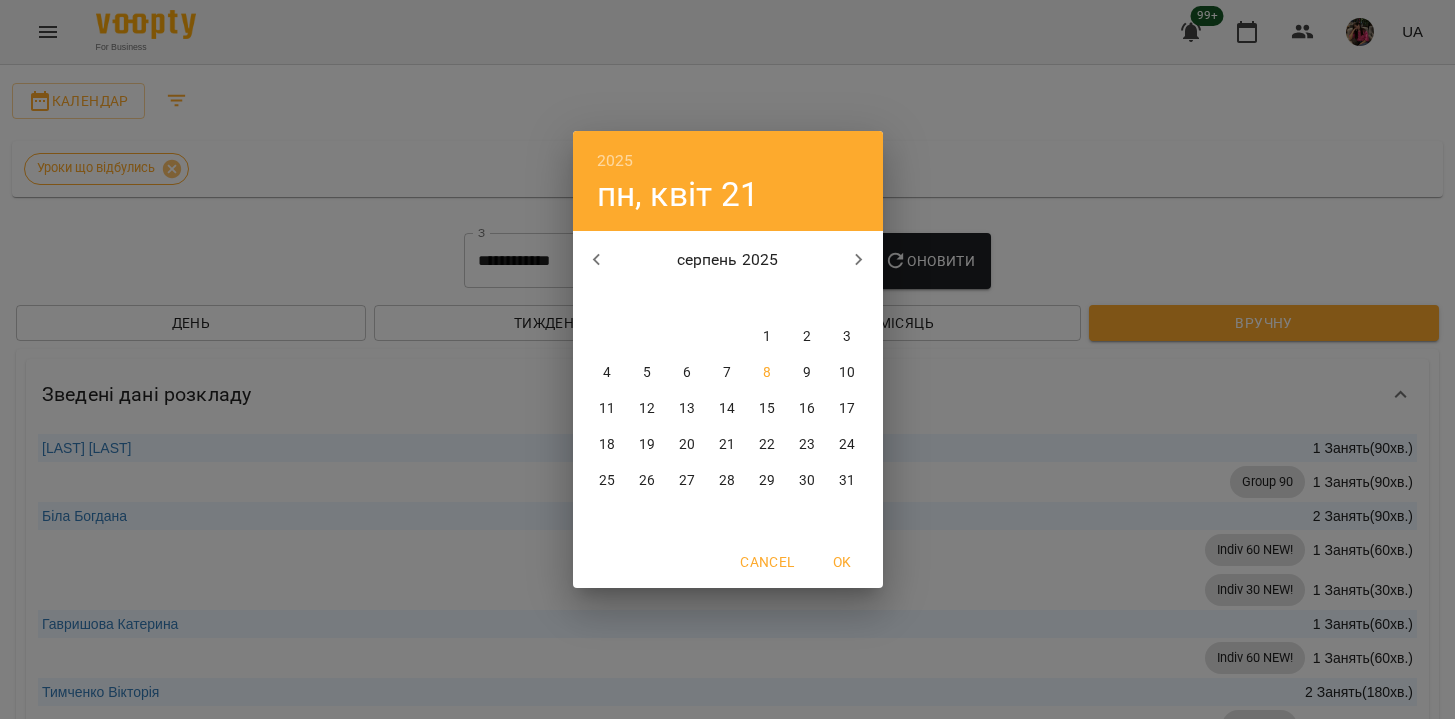 click on "8" at bounding box center [767, 373] 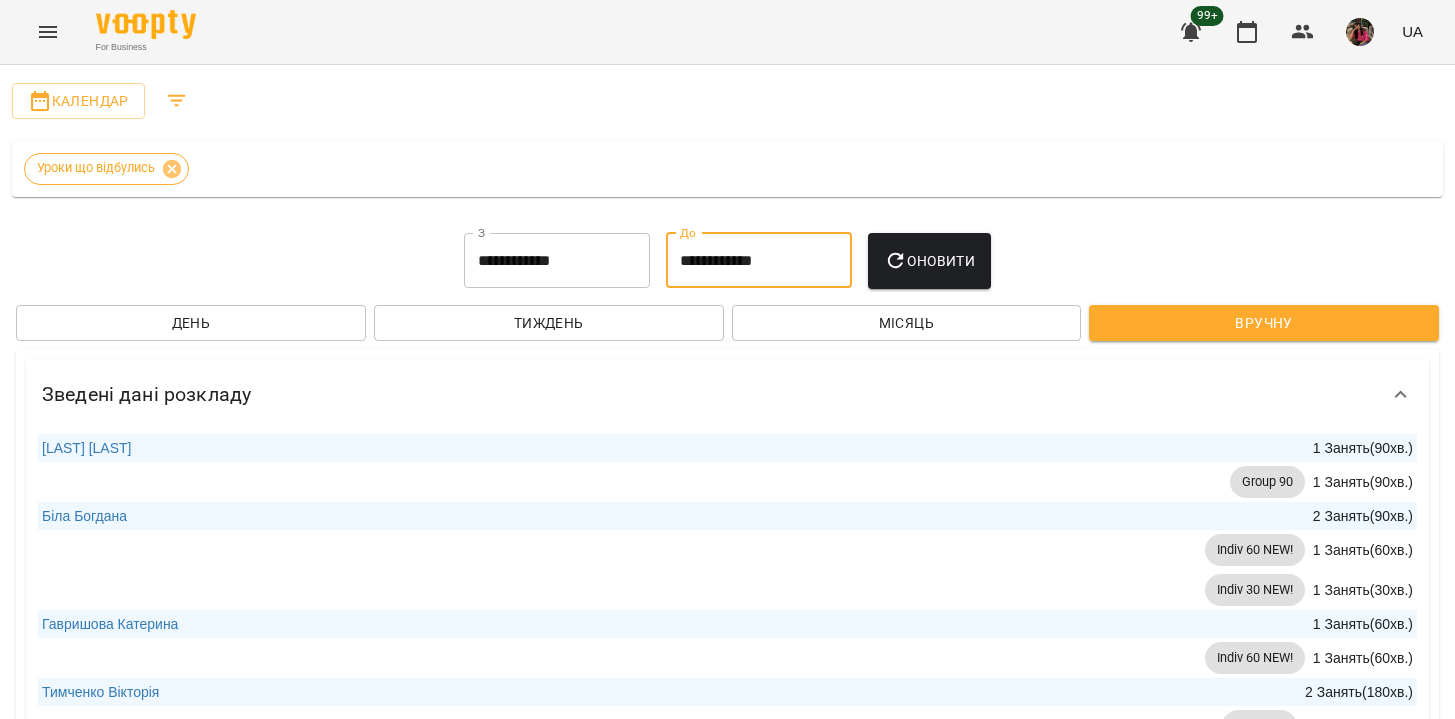 click on "Оновити" at bounding box center [929, 261] 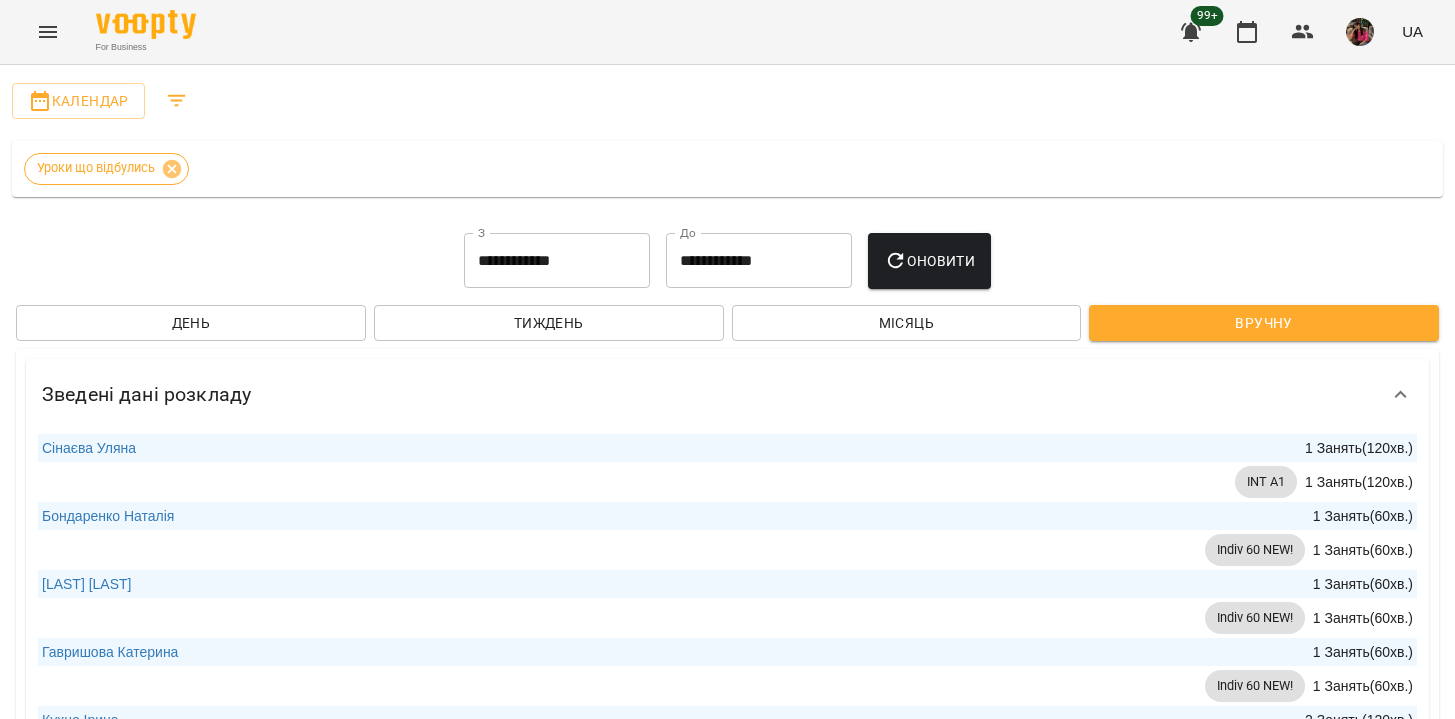 click 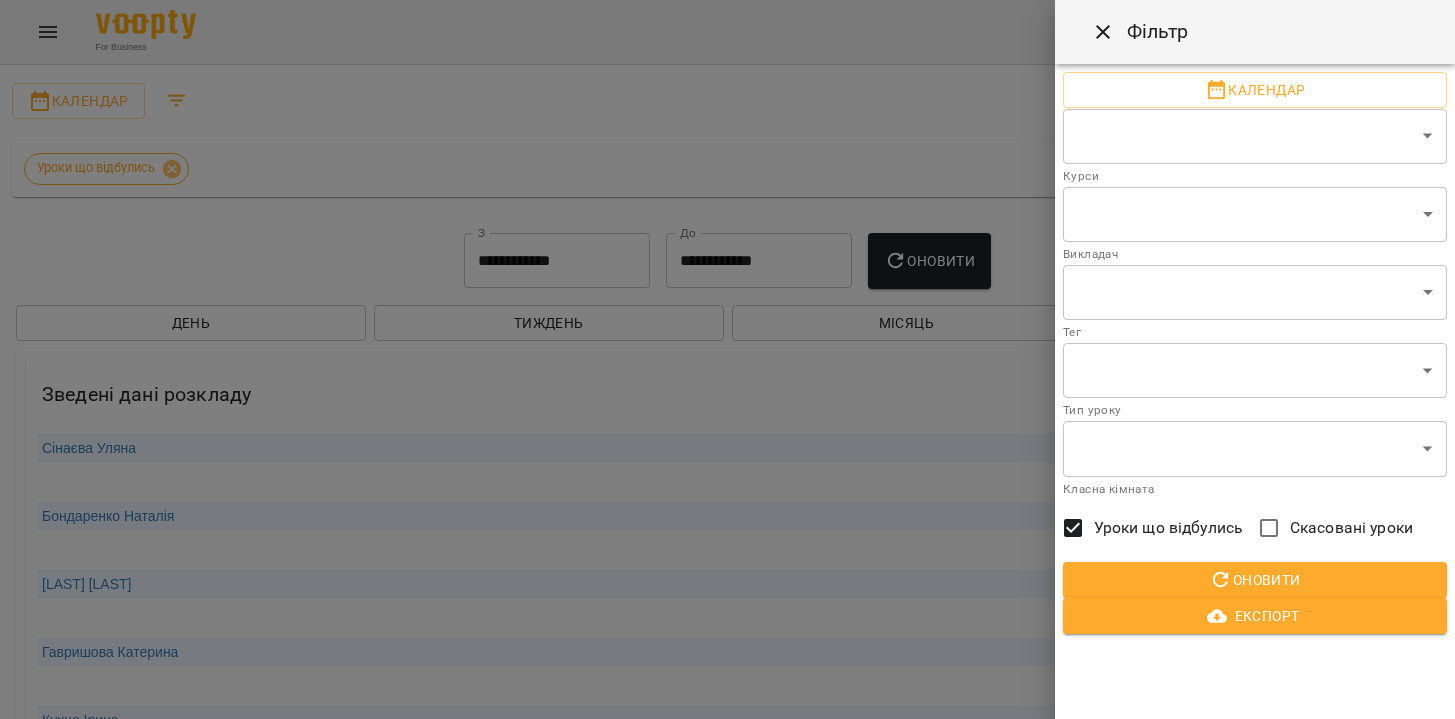 click at bounding box center (727, 359) 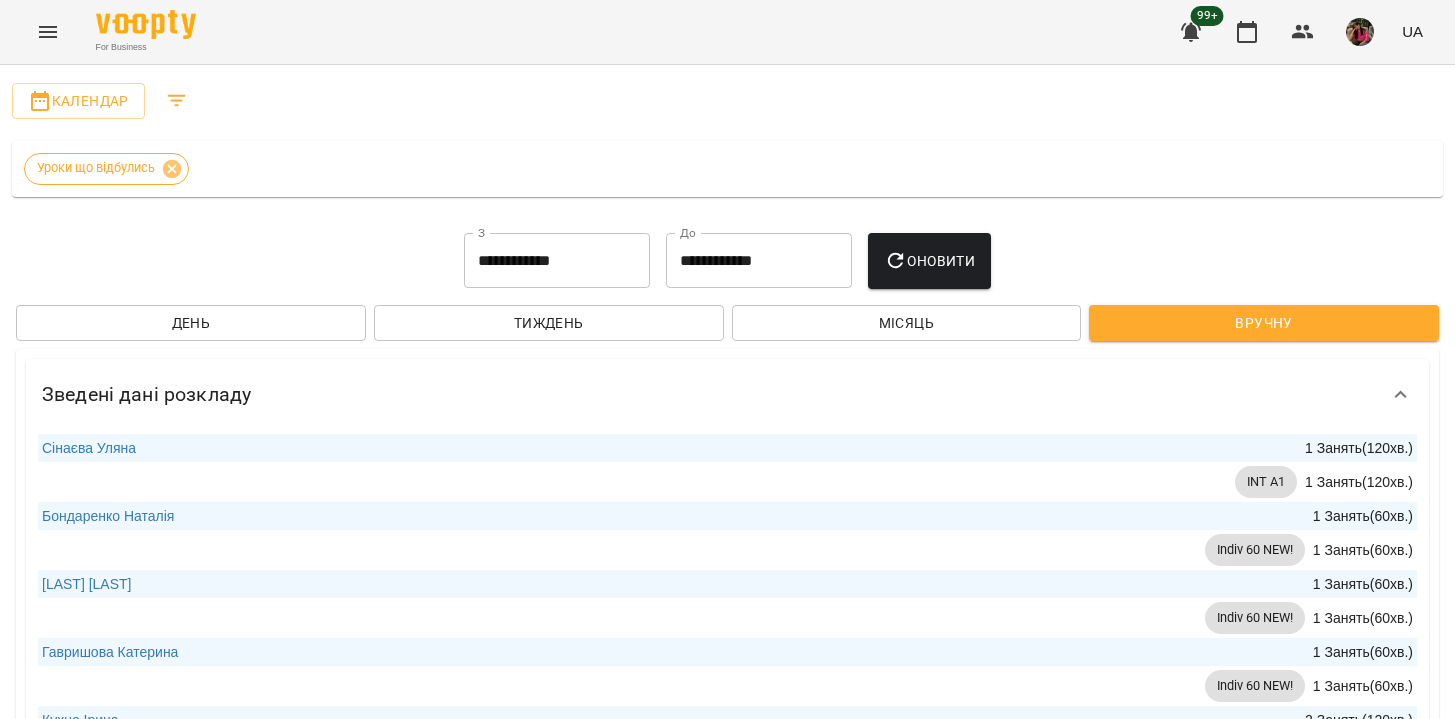 scroll, scrollTop: 0, scrollLeft: 0, axis: both 